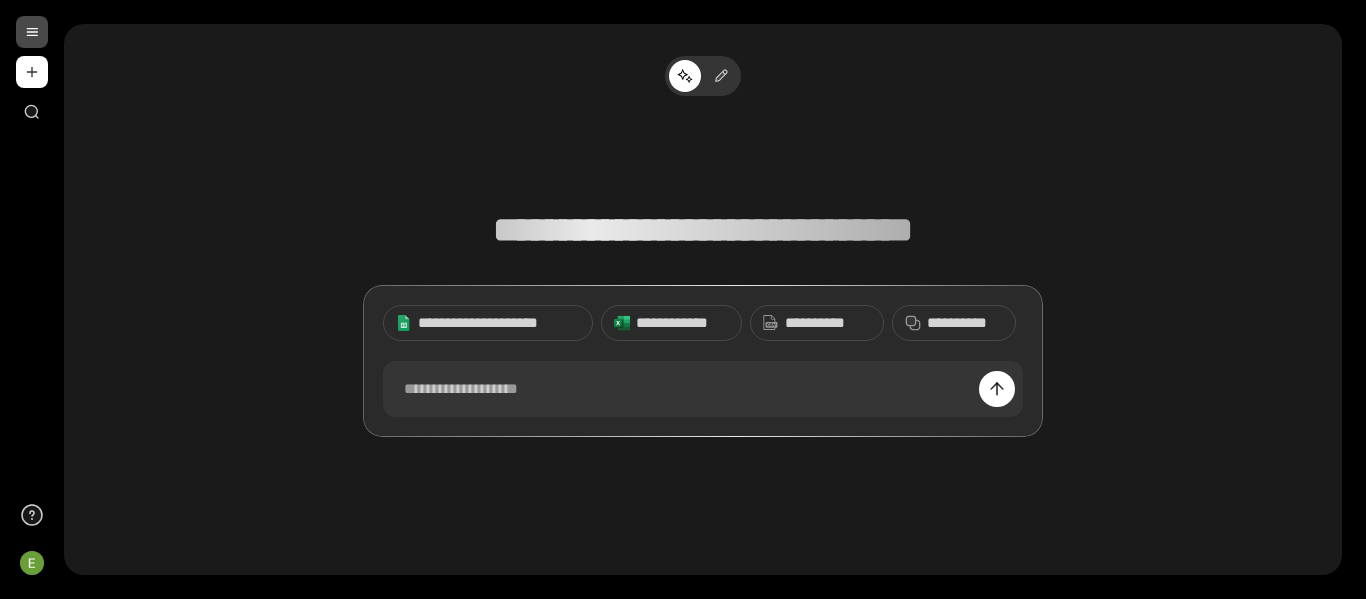 scroll, scrollTop: 0, scrollLeft: 0, axis: both 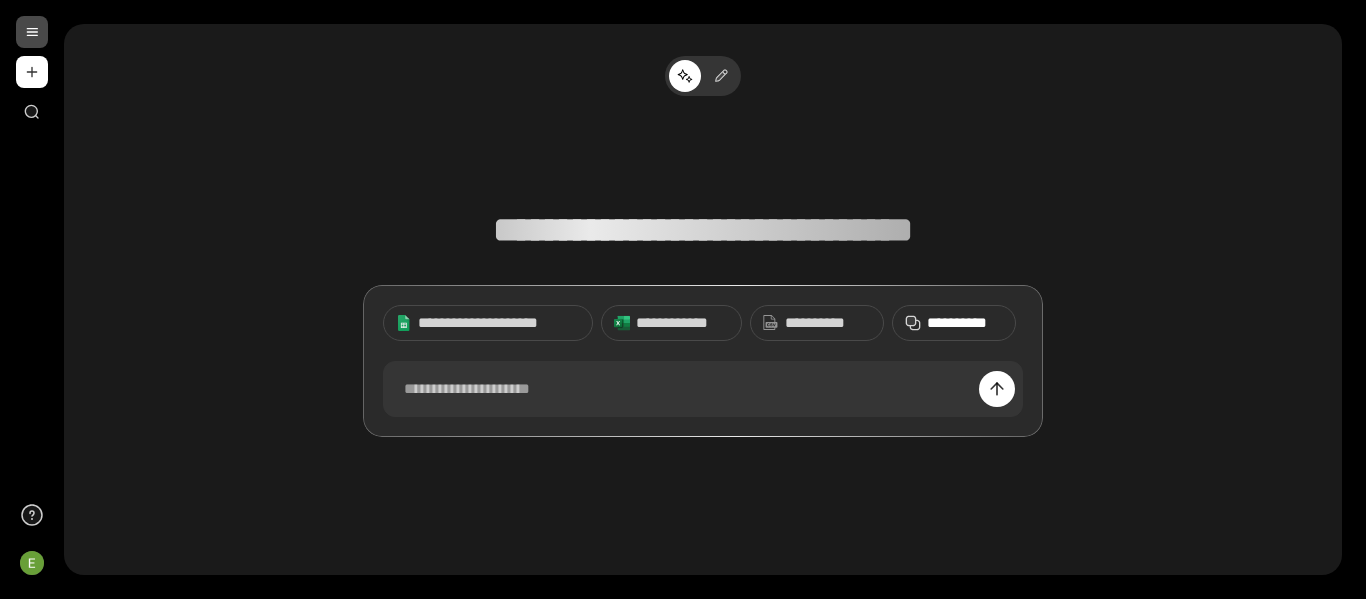 click on "**********" at bounding box center [965, 323] 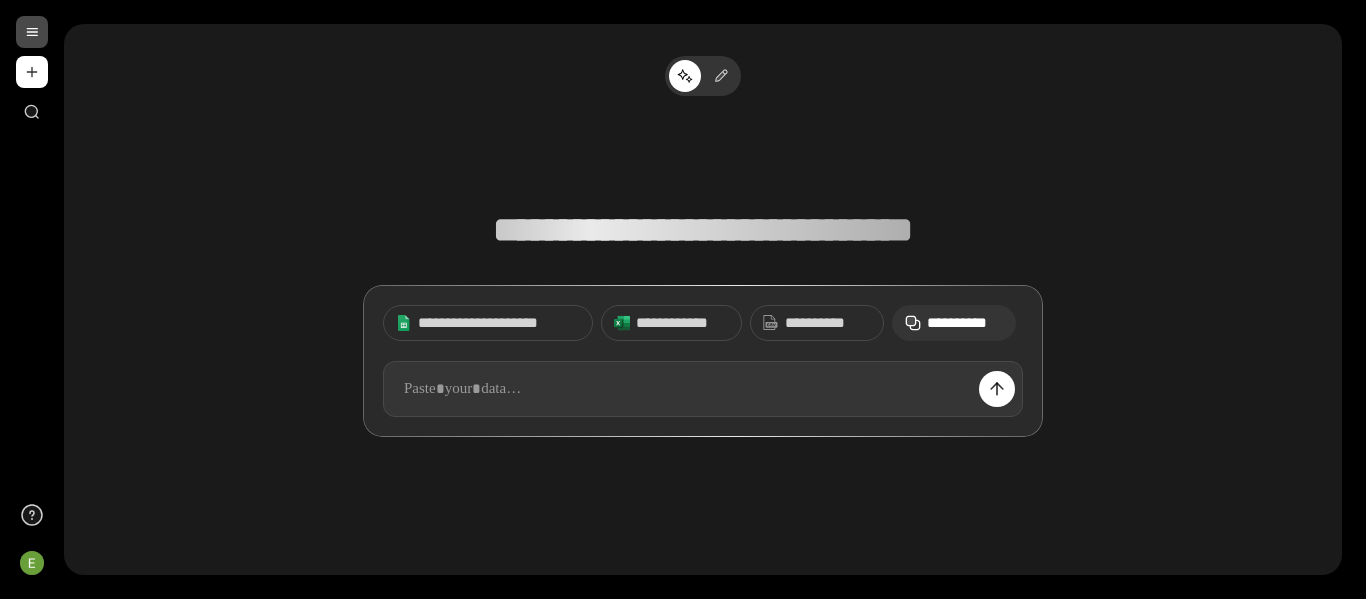click at bounding box center [703, 389] 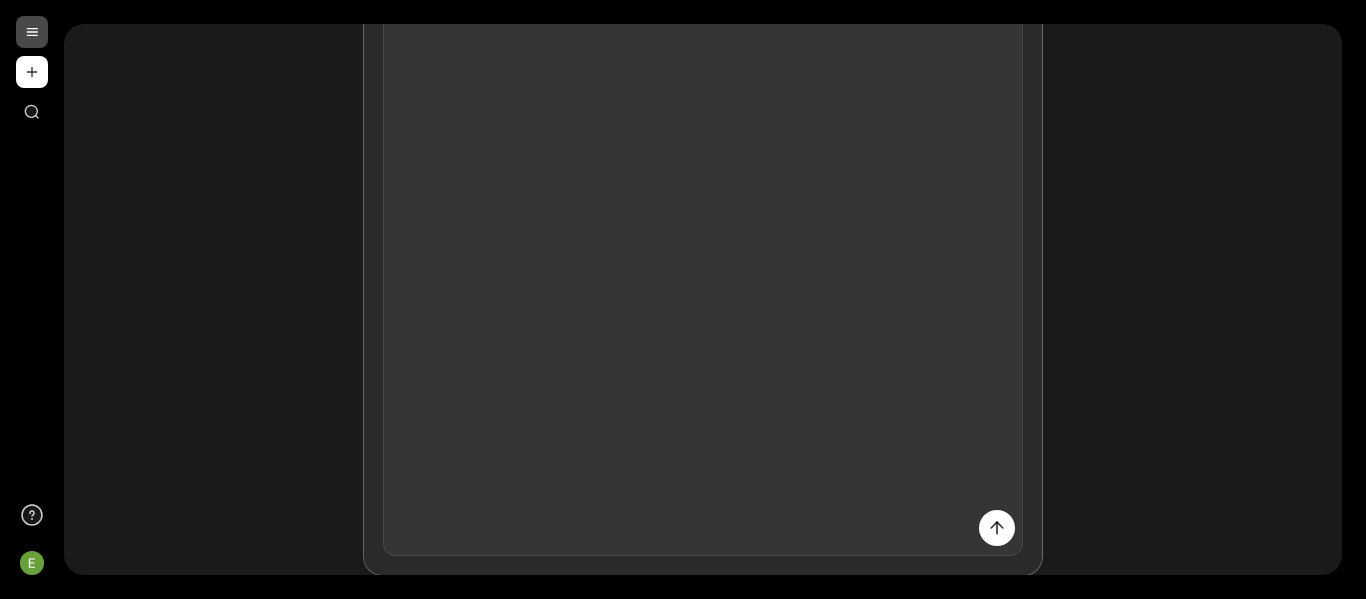 scroll, scrollTop: 26328, scrollLeft: 0, axis: vertical 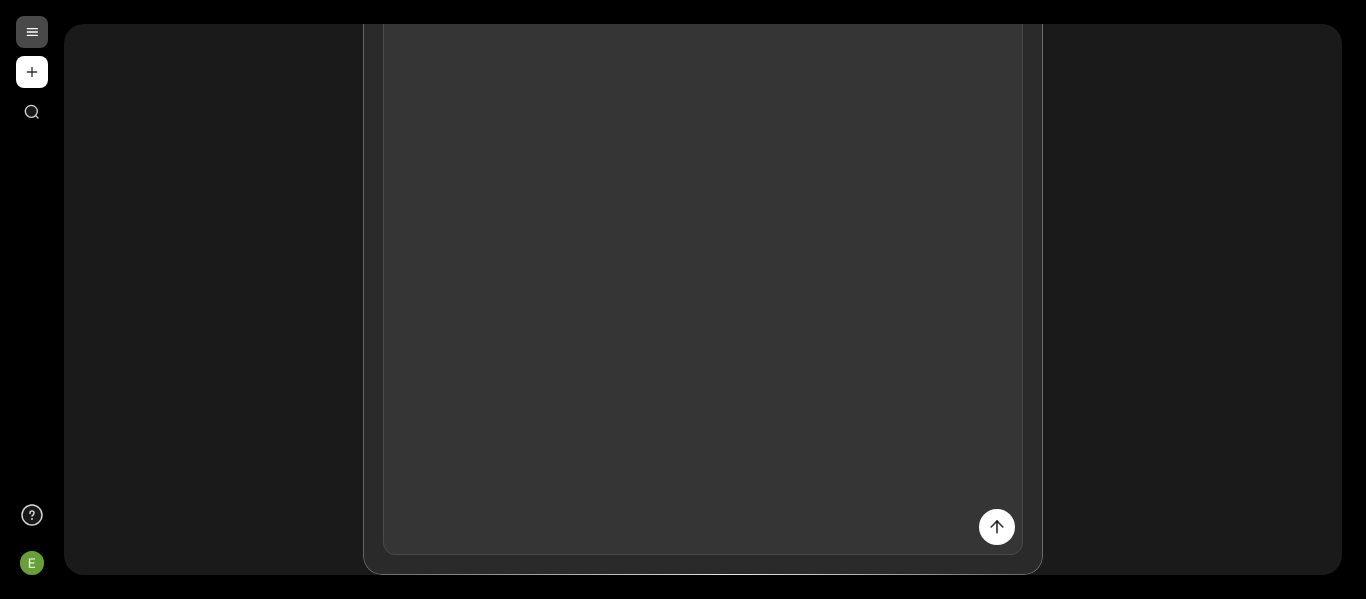 drag, startPoint x: 707, startPoint y: 535, endPoint x: 396, endPoint y: 504, distance: 312.5412 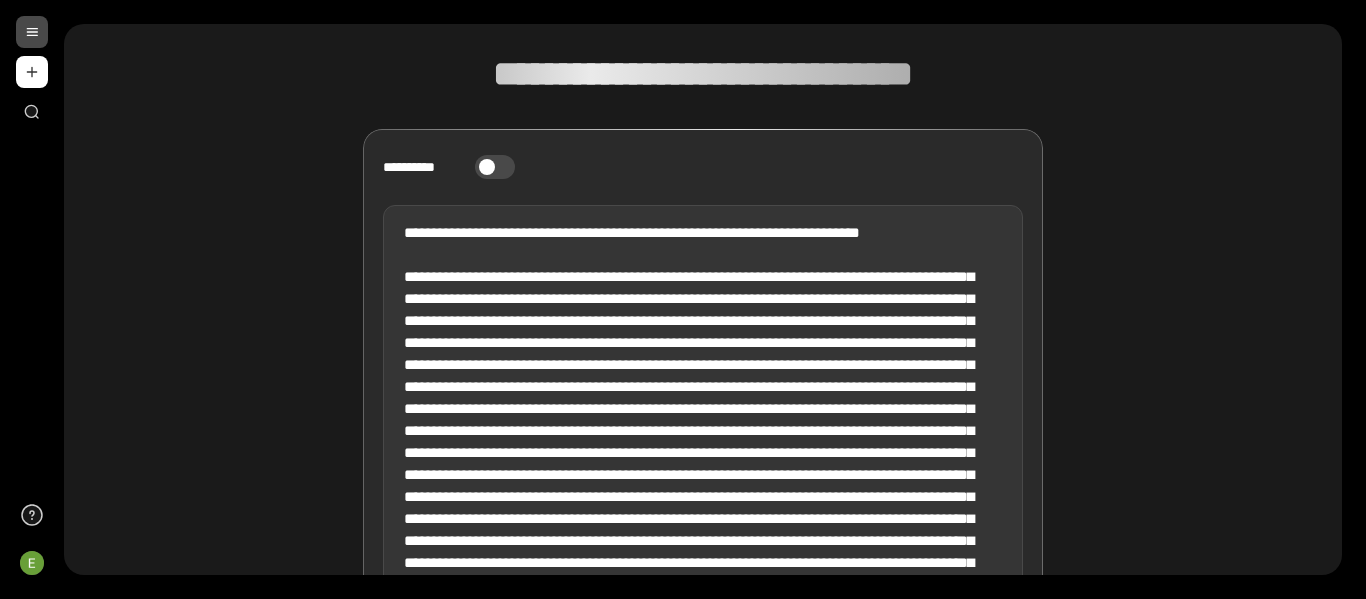 scroll, scrollTop: 0, scrollLeft: 0, axis: both 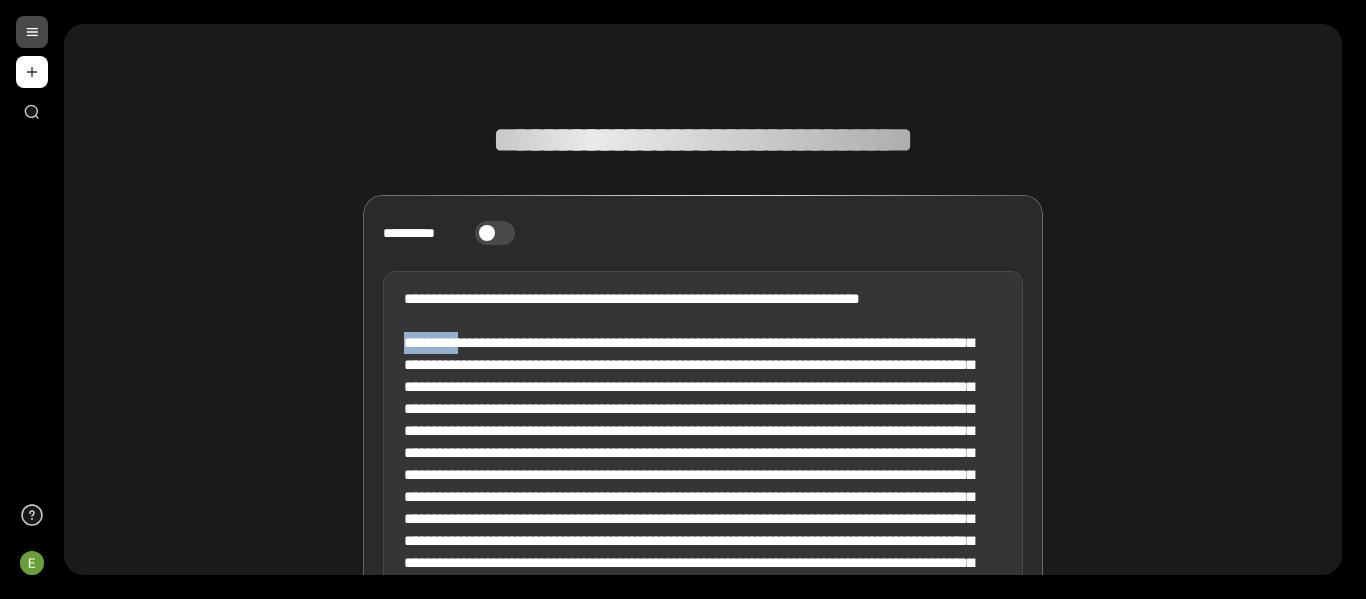 drag, startPoint x: 458, startPoint y: 359, endPoint x: 375, endPoint y: 365, distance: 83.21658 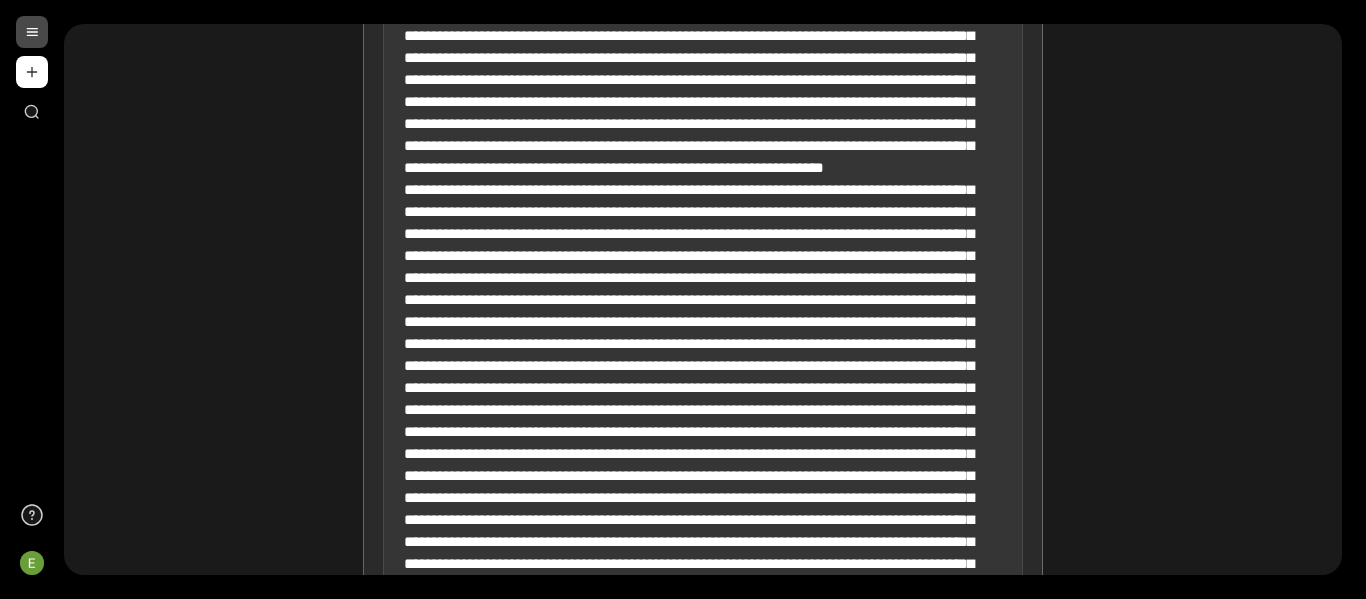scroll, scrollTop: 7154, scrollLeft: 0, axis: vertical 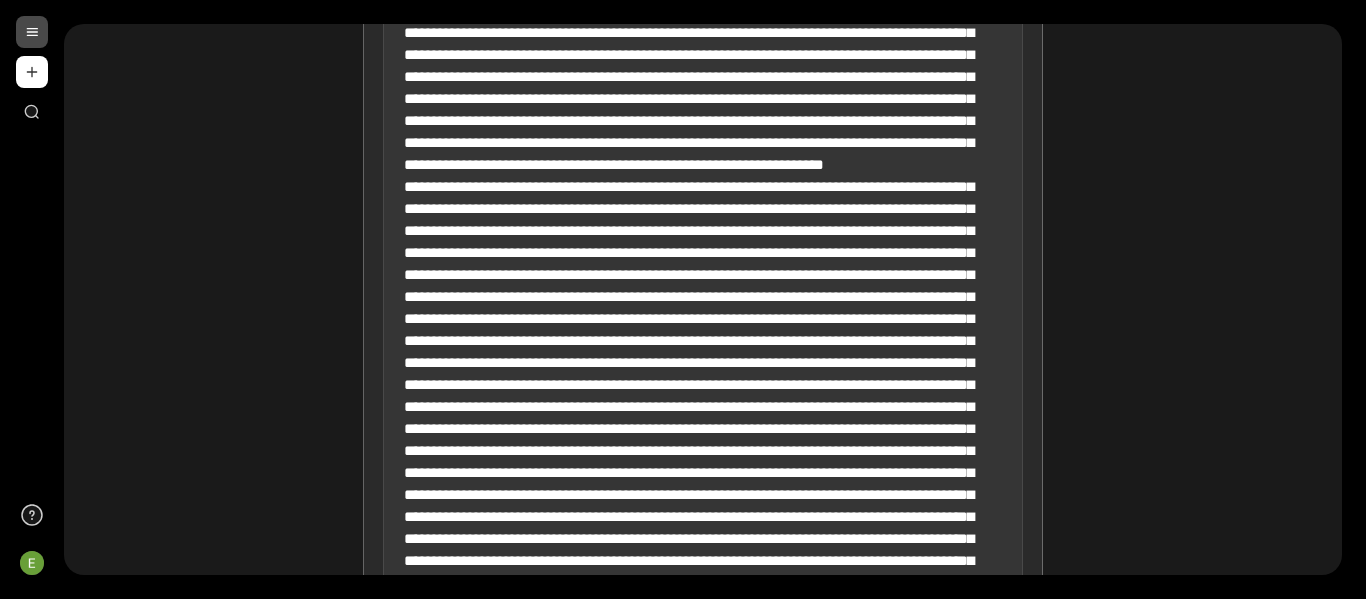 drag, startPoint x: 454, startPoint y: 379, endPoint x: 388, endPoint y: 379, distance: 66 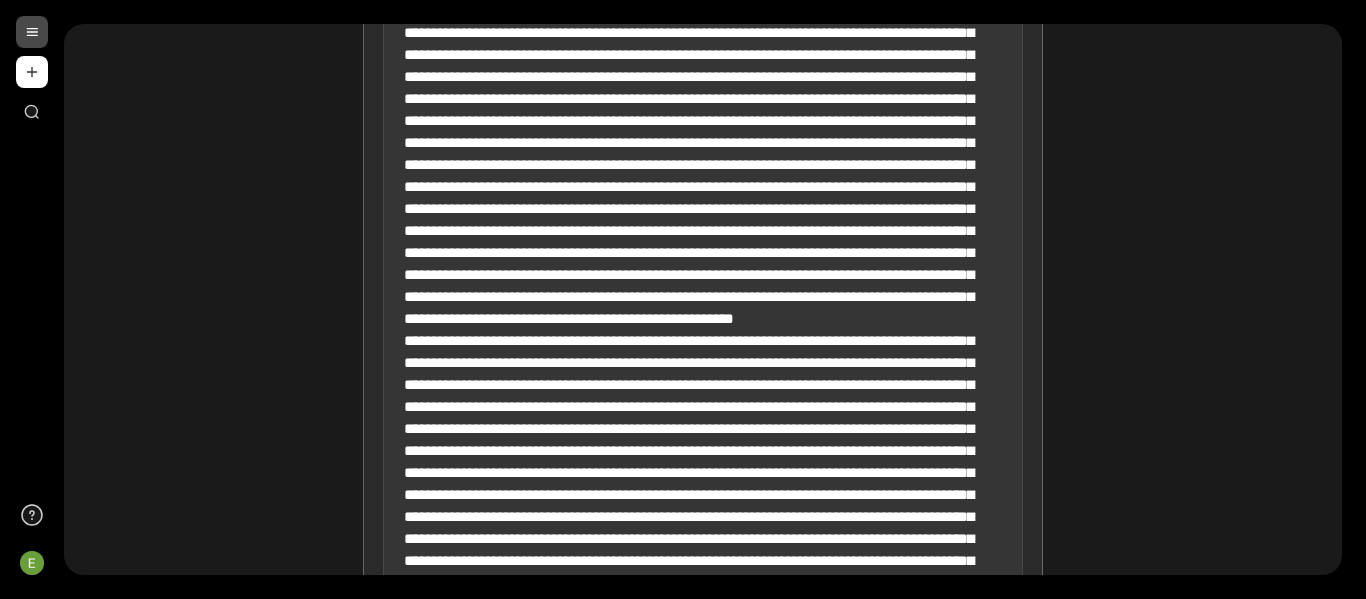 scroll, scrollTop: 11467, scrollLeft: 0, axis: vertical 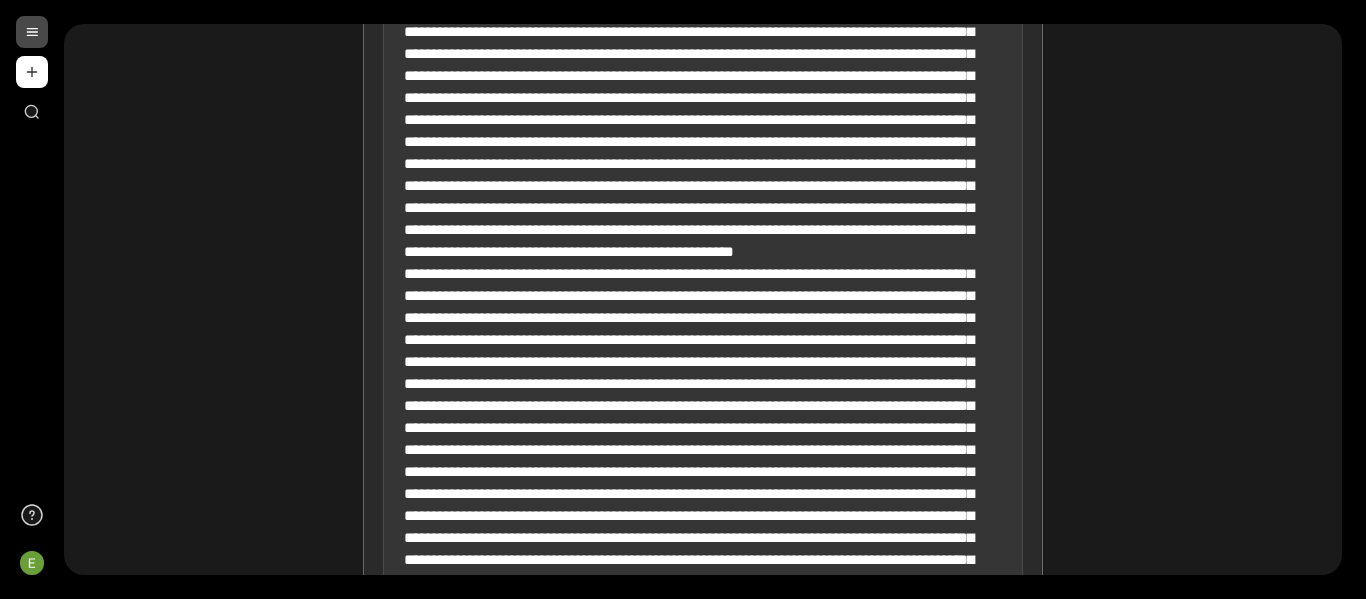drag, startPoint x: 458, startPoint y: 335, endPoint x: 395, endPoint y: 334, distance: 63.007935 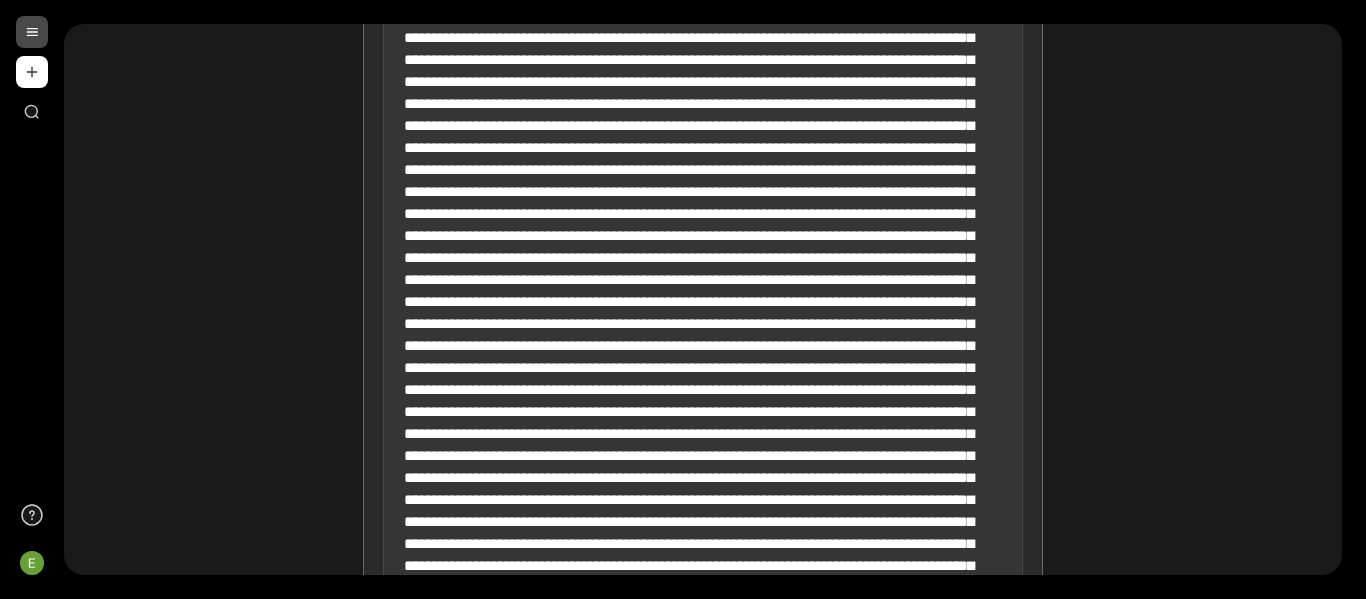 scroll, scrollTop: 15532, scrollLeft: 0, axis: vertical 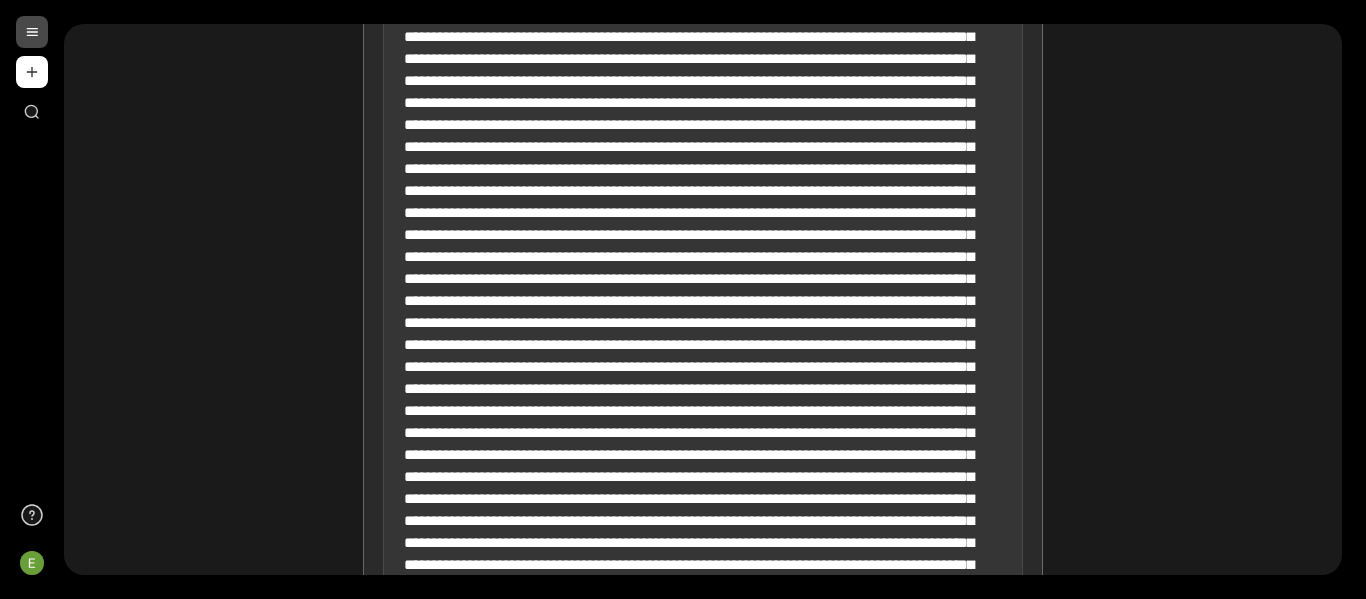 drag, startPoint x: 458, startPoint y: 227, endPoint x: 392, endPoint y: 230, distance: 66.068146 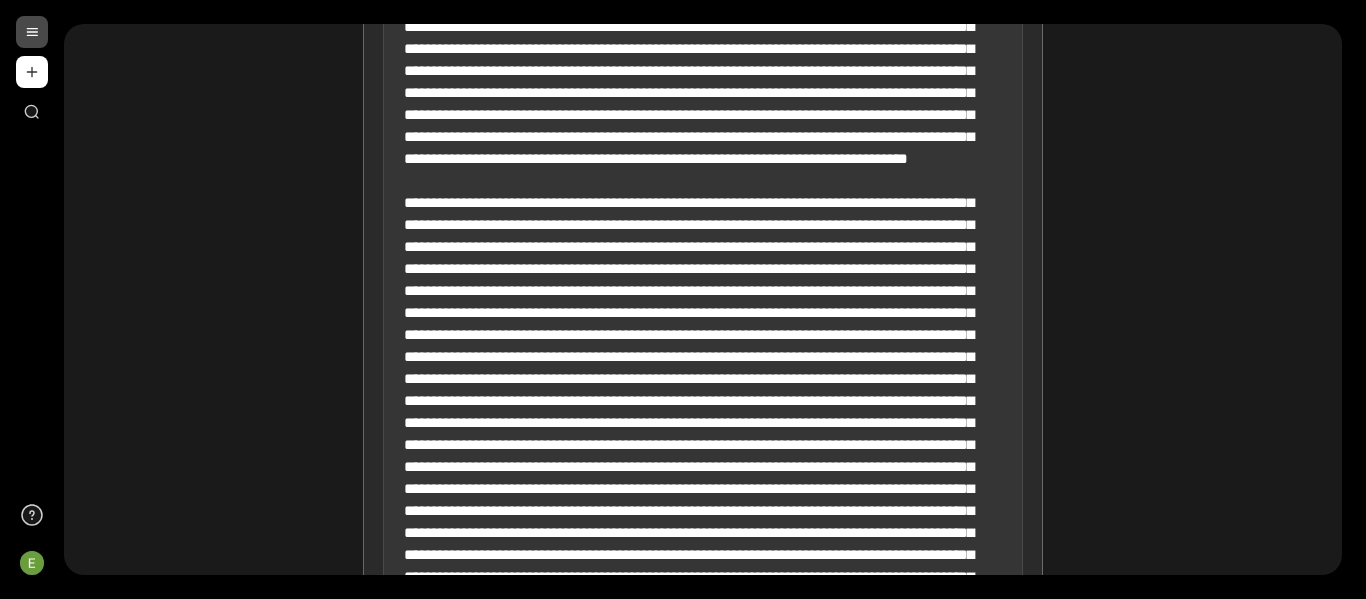 scroll, scrollTop: 18491, scrollLeft: 0, axis: vertical 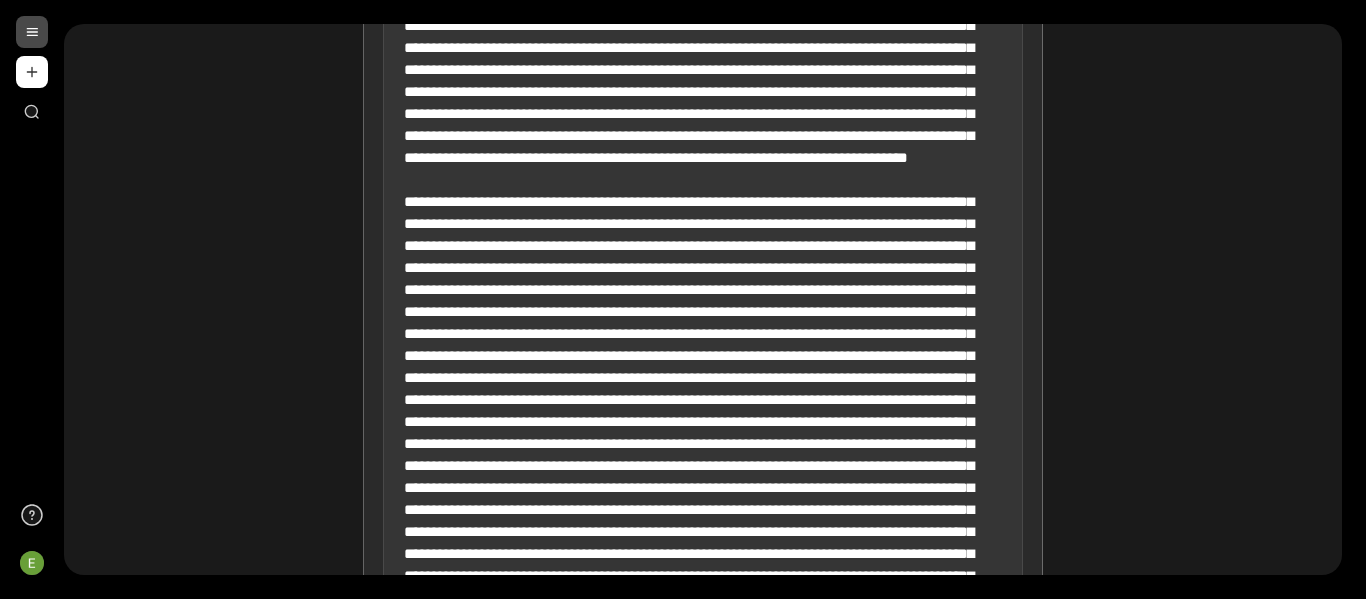 drag, startPoint x: 455, startPoint y: 354, endPoint x: 391, endPoint y: 357, distance: 64.070274 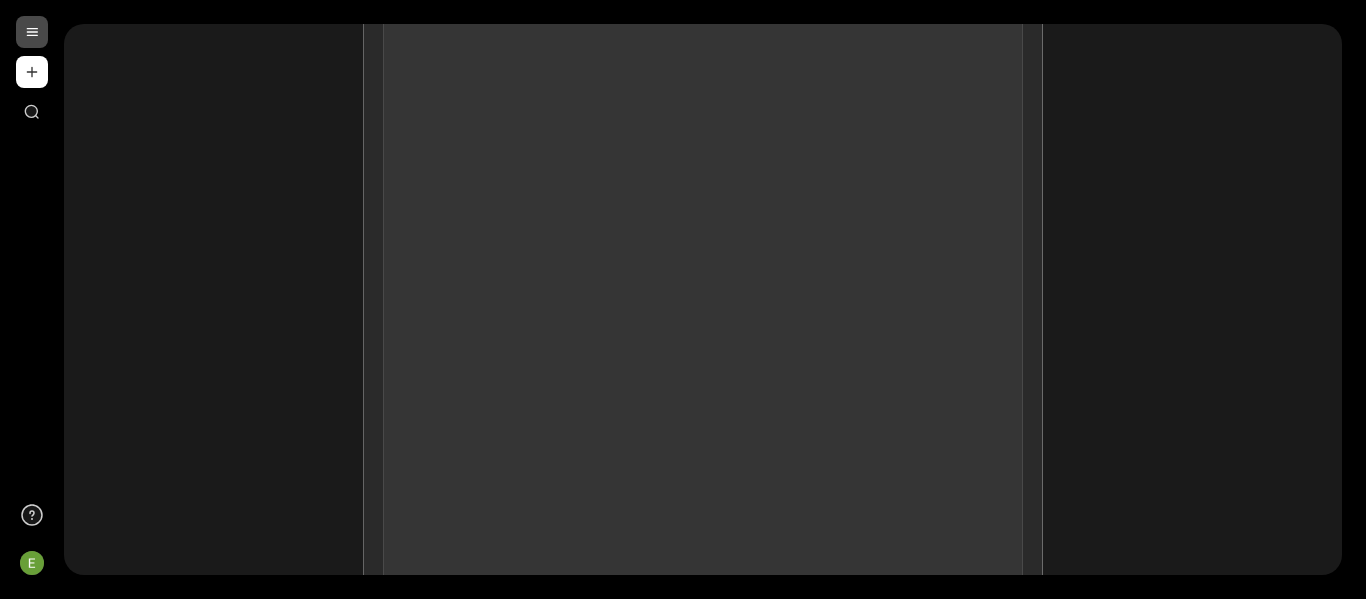 scroll, scrollTop: 22608, scrollLeft: 0, axis: vertical 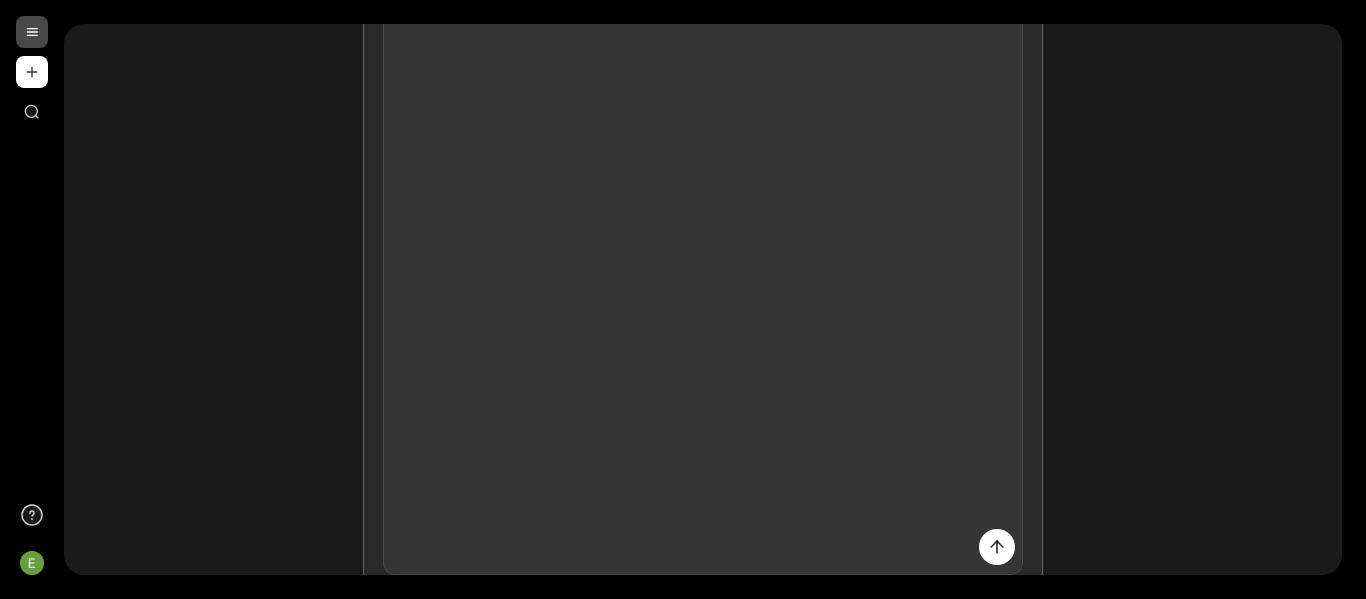 drag, startPoint x: 559, startPoint y: 482, endPoint x: 399, endPoint y: 341, distance: 213.26276 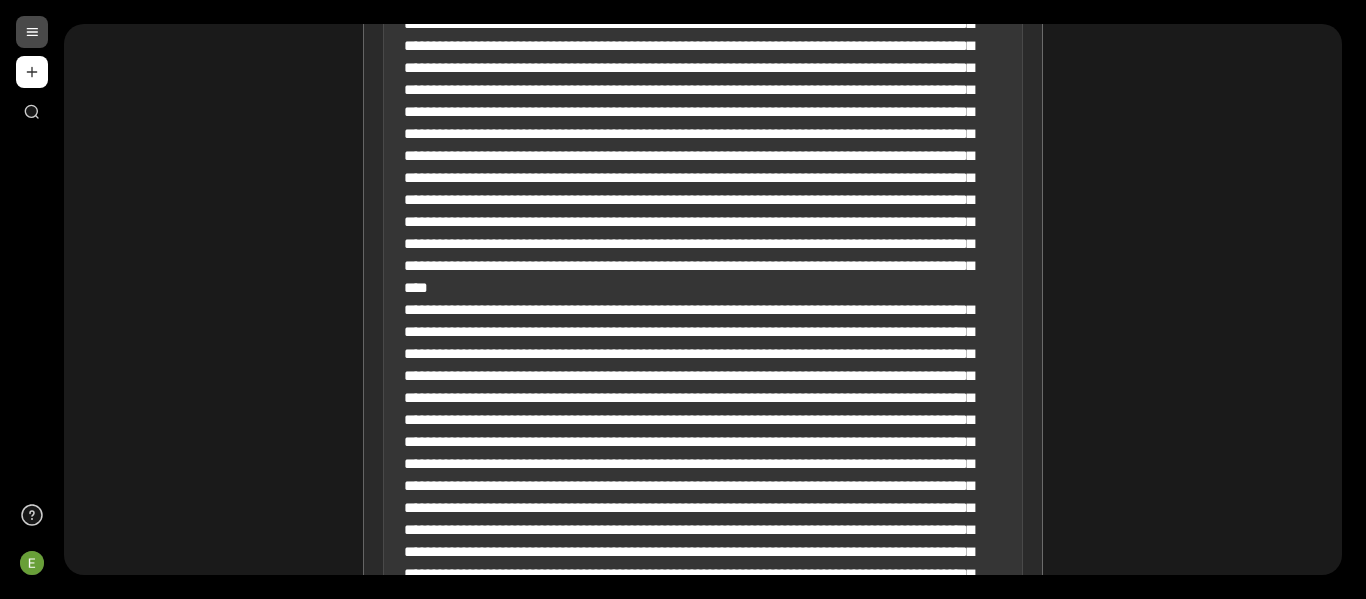 scroll, scrollTop: 19938, scrollLeft: 0, axis: vertical 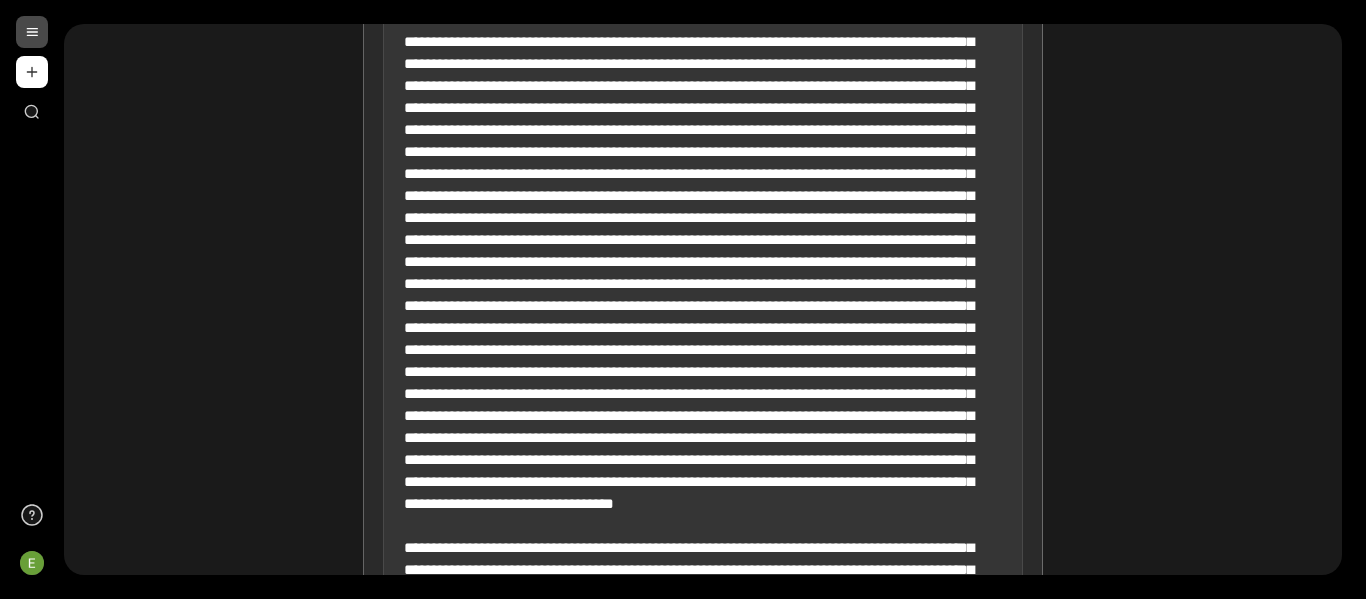click at bounding box center [703, 1263] 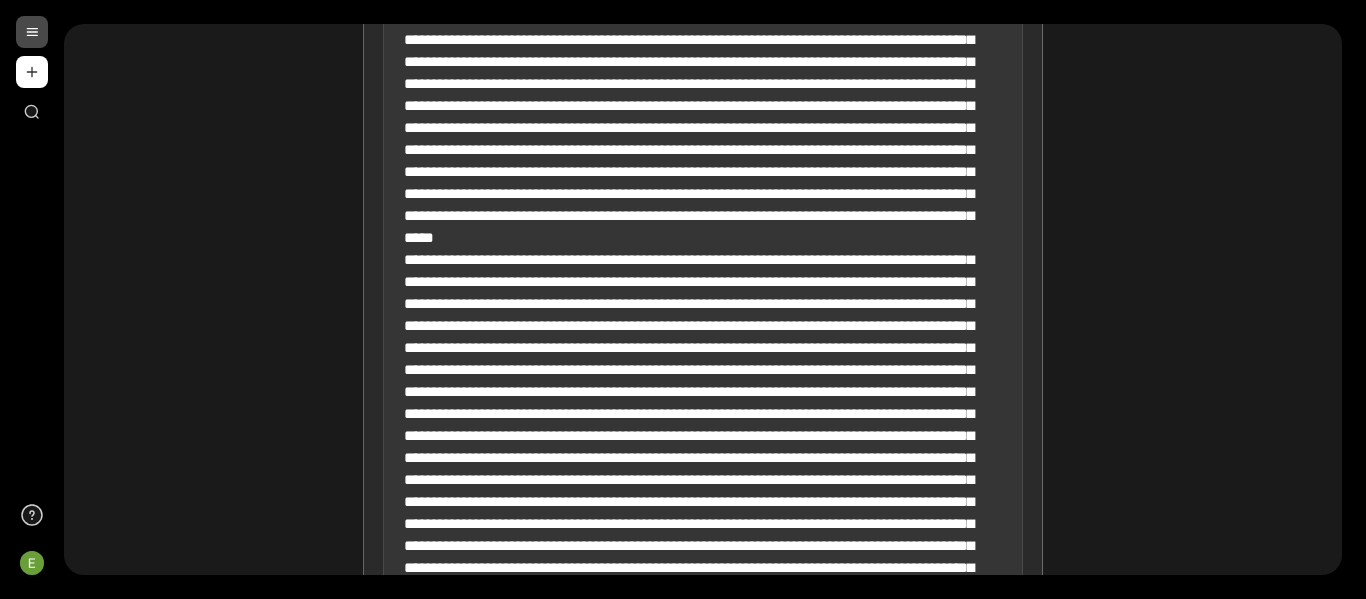 scroll, scrollTop: 4902, scrollLeft: 0, axis: vertical 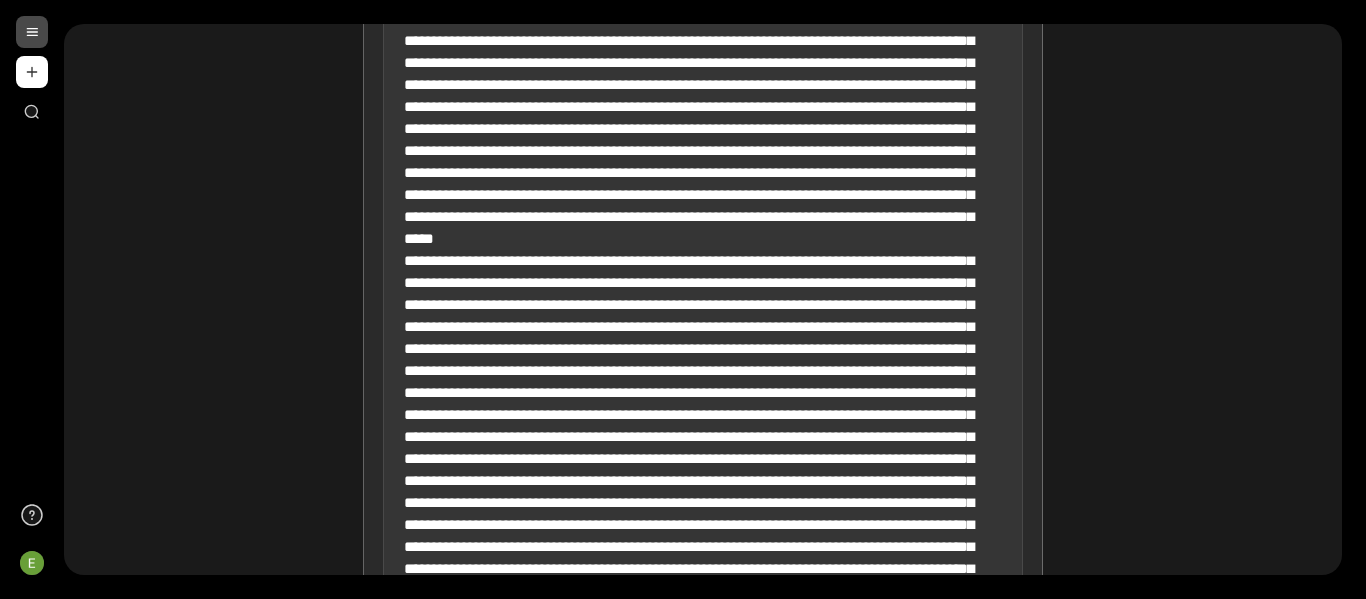 drag, startPoint x: 459, startPoint y: 351, endPoint x: 379, endPoint y: 350, distance: 80.00625 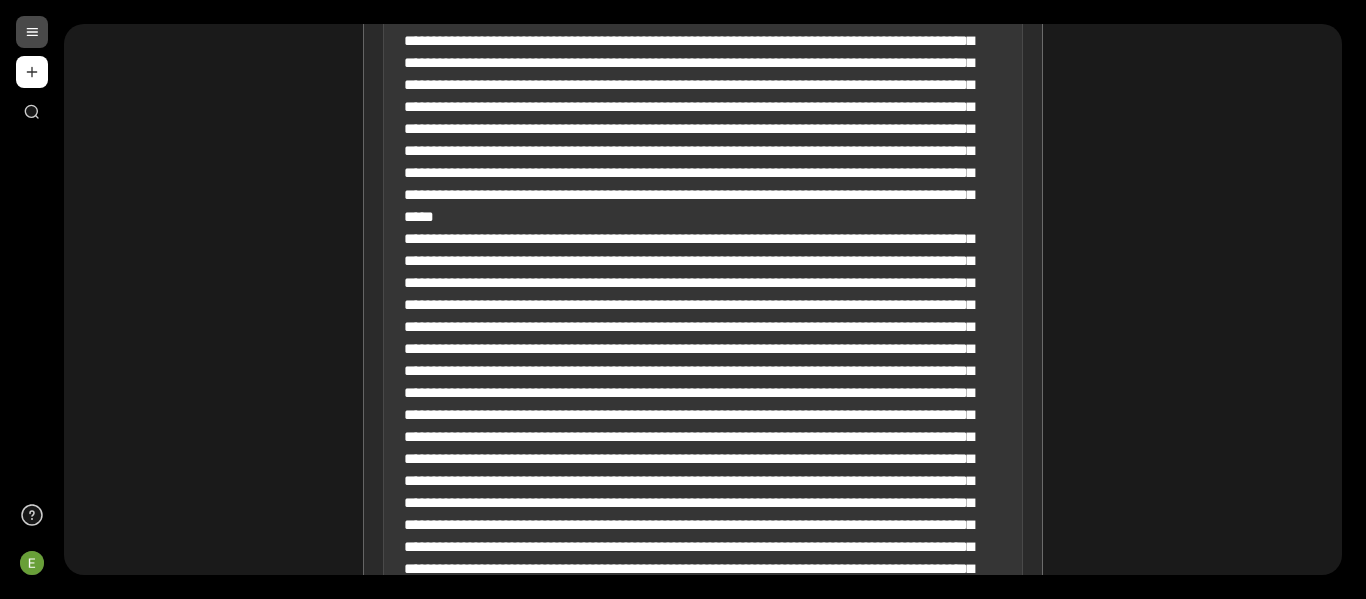 click at bounding box center [703, 8643] 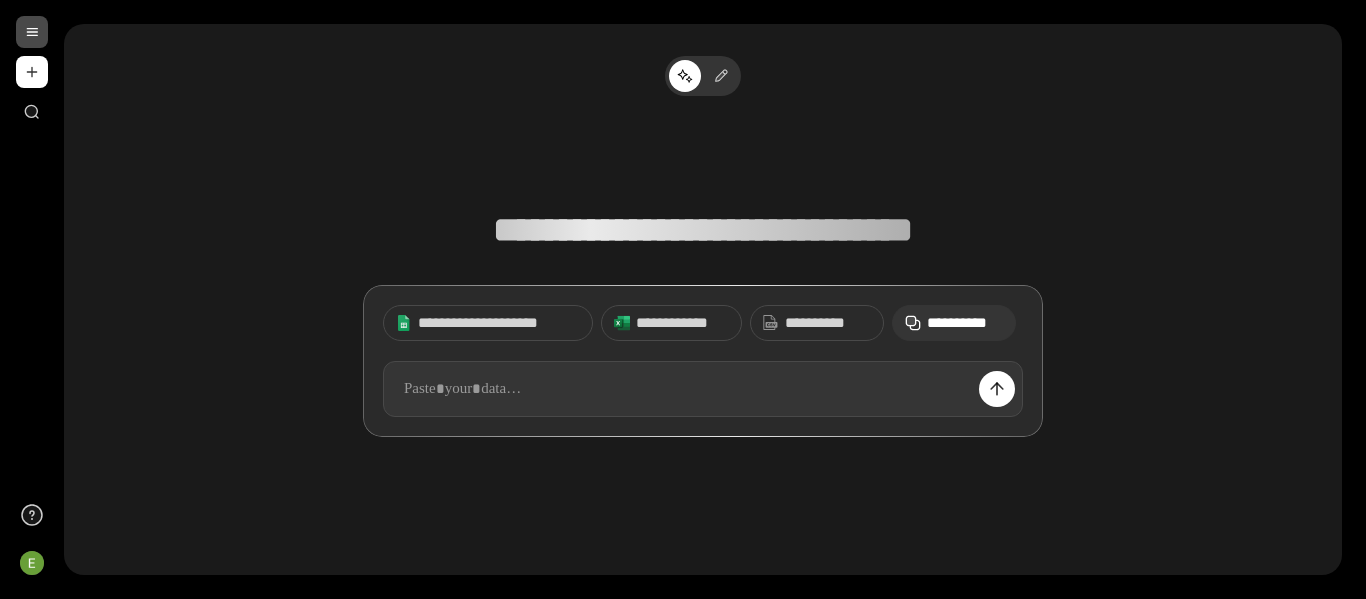 scroll, scrollTop: 0, scrollLeft: 0, axis: both 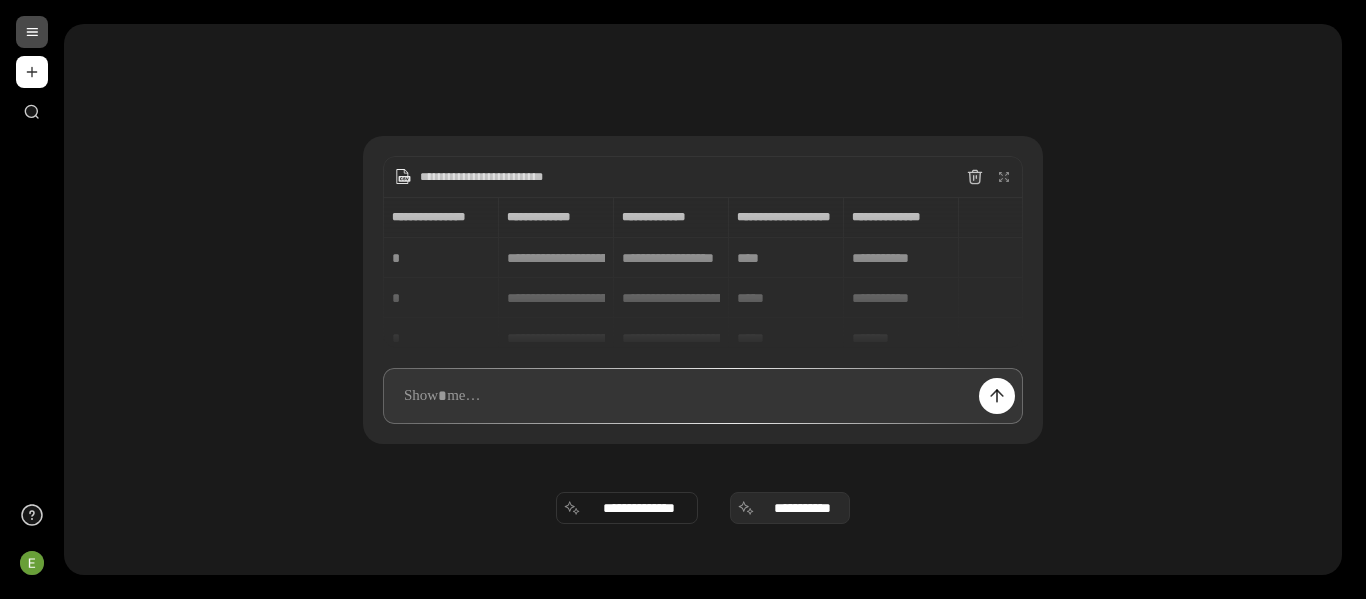 click on "**********" at bounding box center [790, 508] 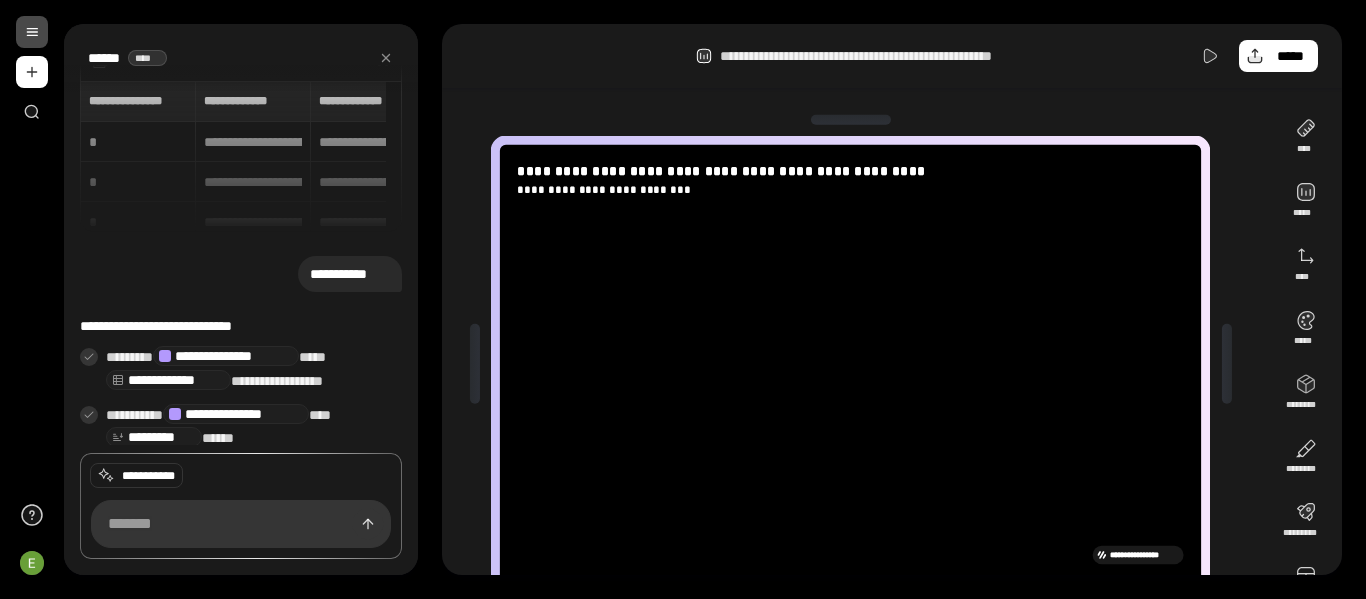 scroll, scrollTop: 76, scrollLeft: 0, axis: vertical 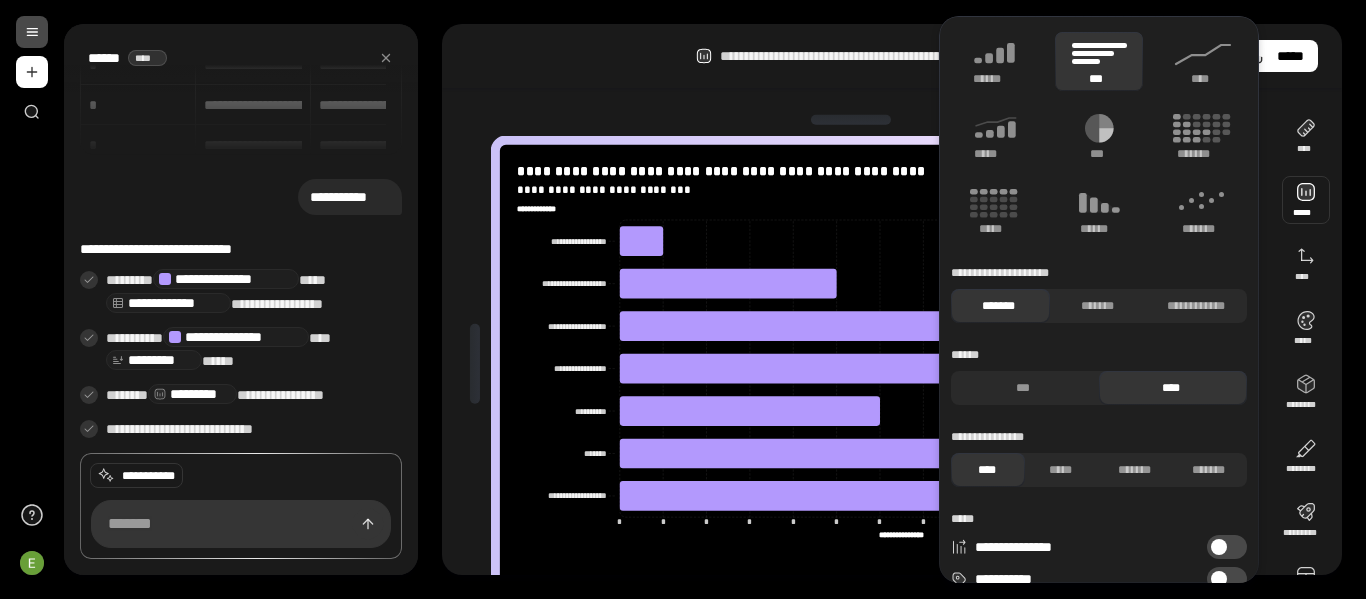 click at bounding box center [1306, 200] 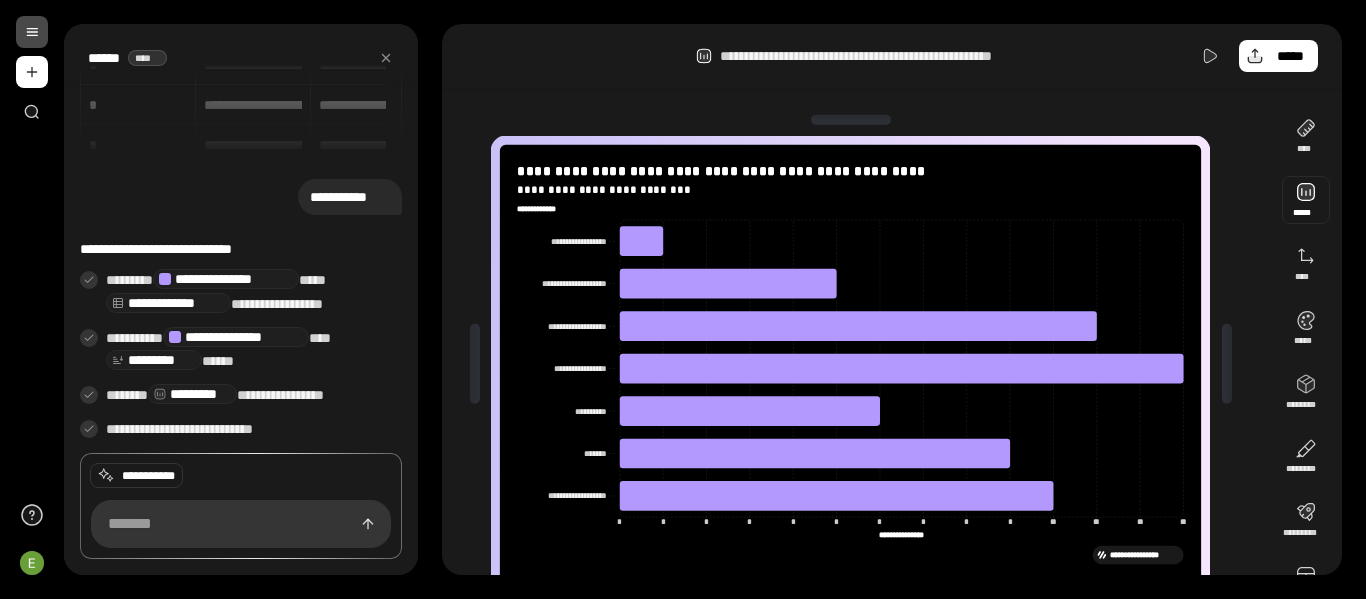 click at bounding box center (1306, 200) 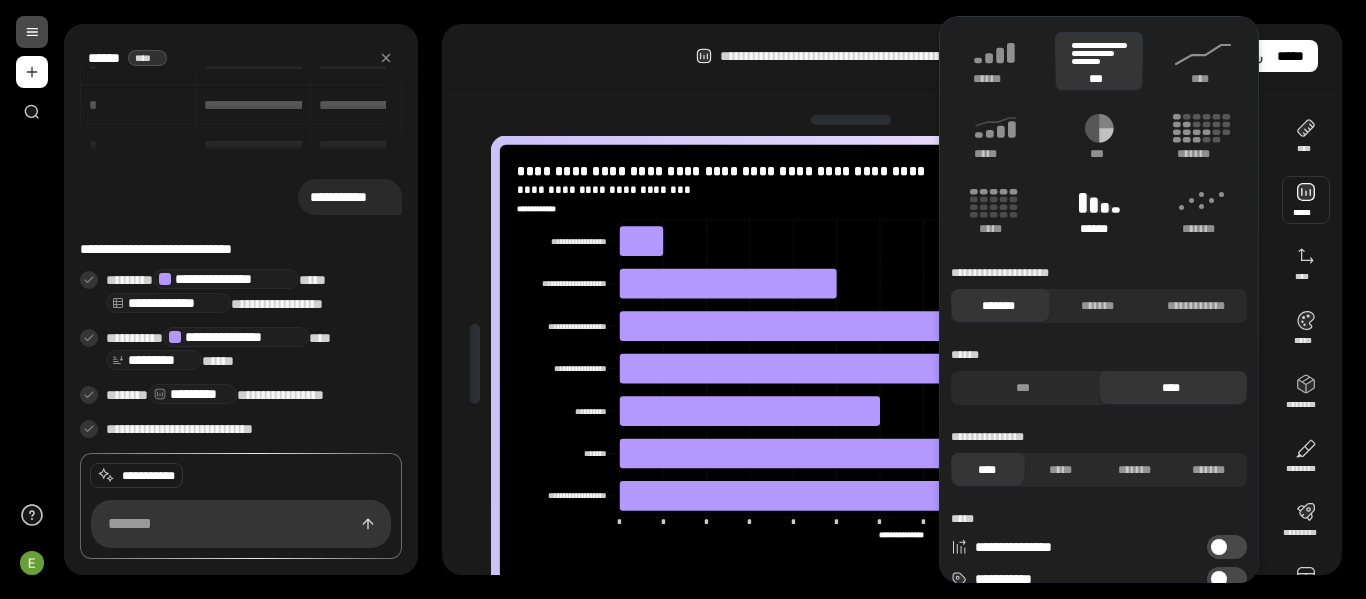 click 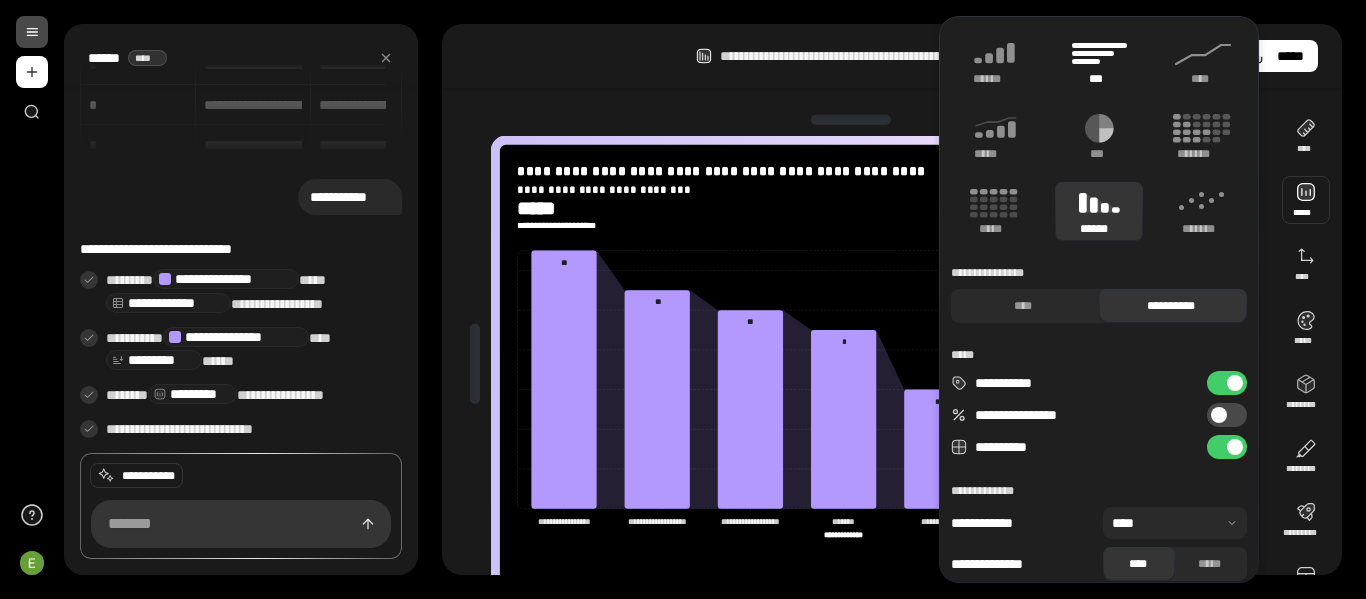 click 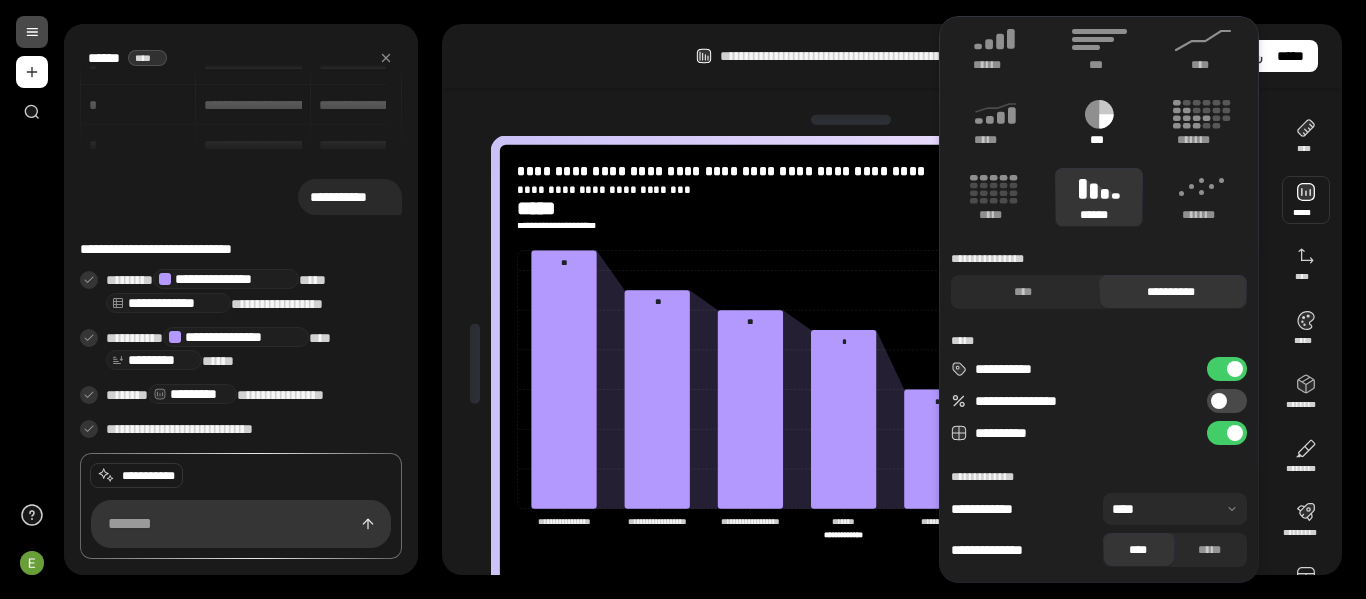 scroll, scrollTop: 0, scrollLeft: 0, axis: both 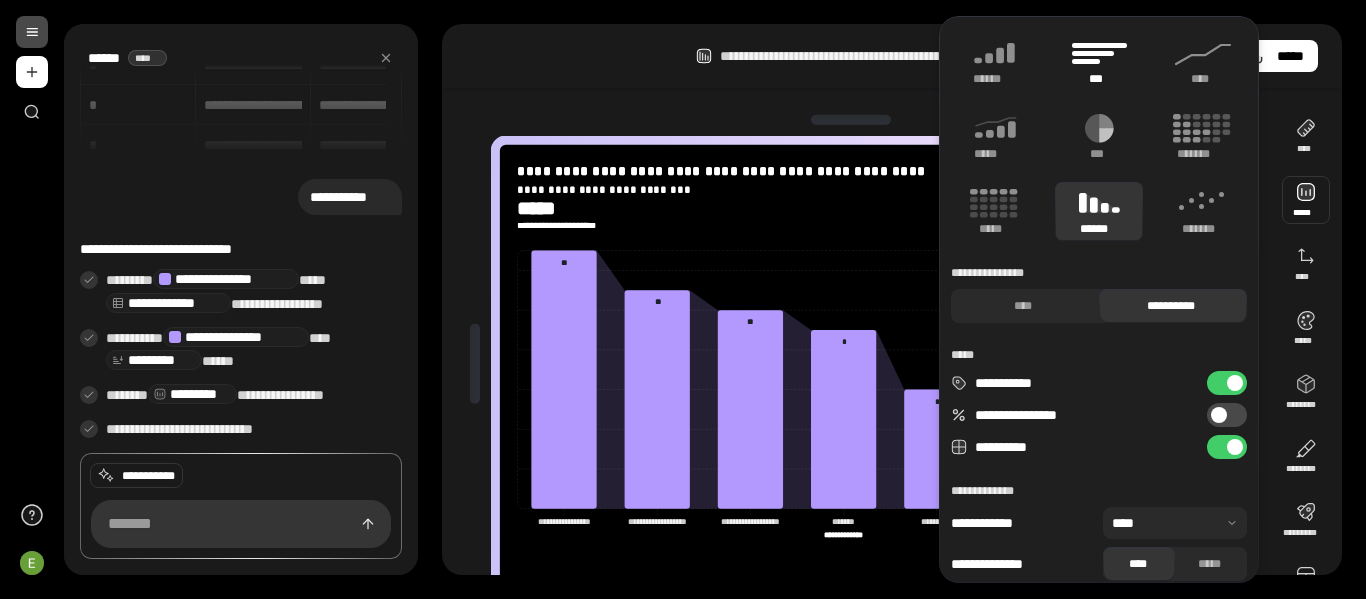 click on "***" at bounding box center [1099, 61] 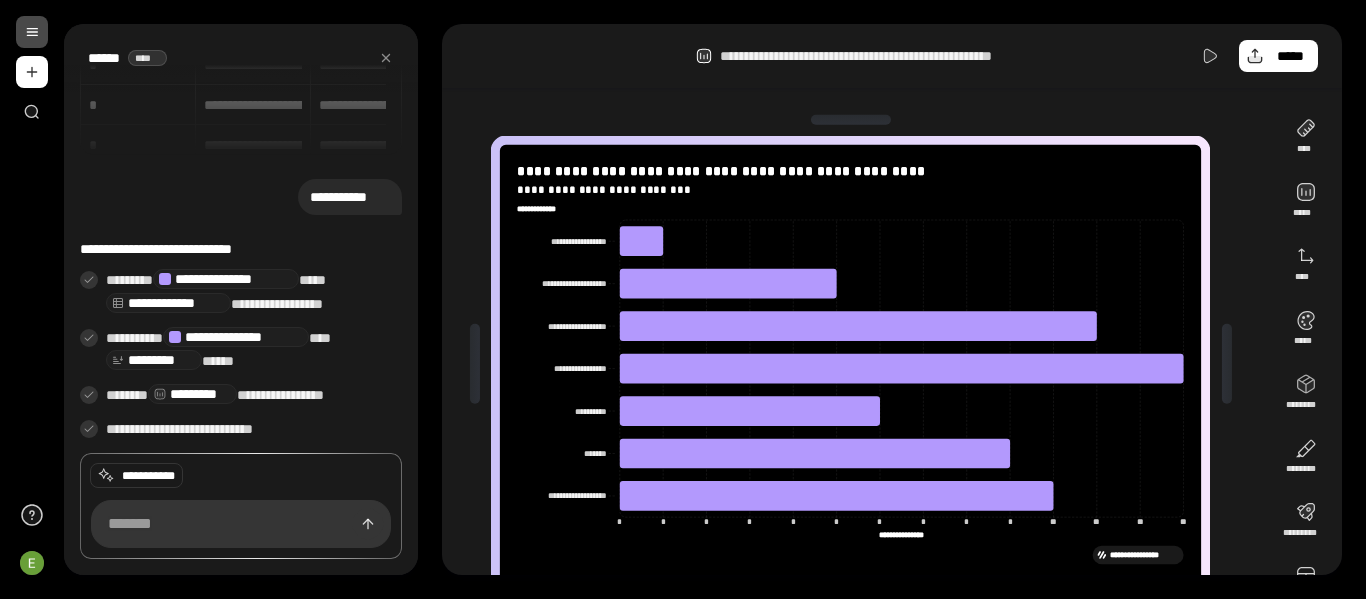 click on "**********" at bounding box center (892, 299) 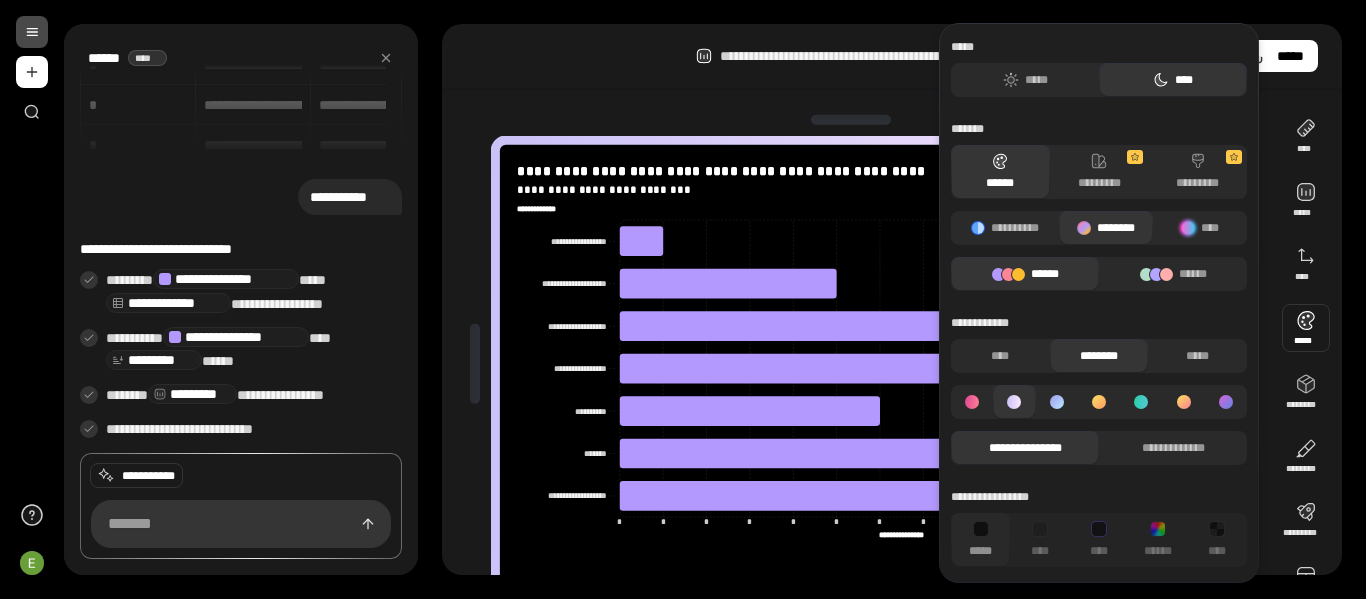 click at bounding box center [1306, 328] 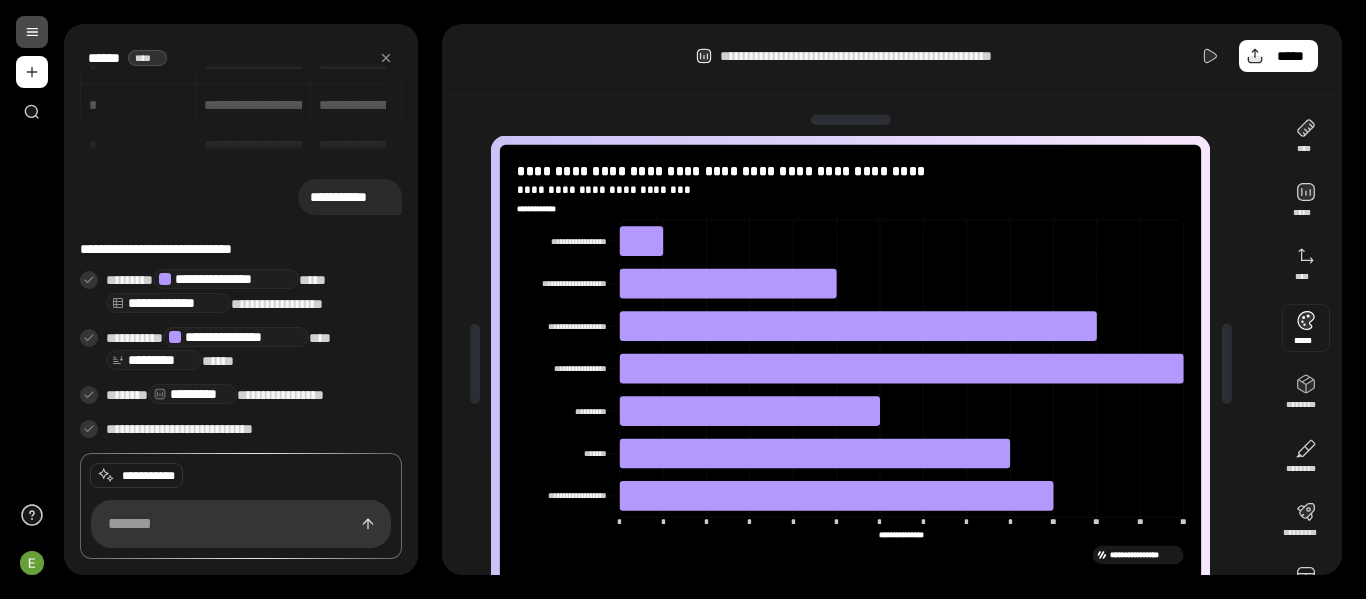 click at bounding box center [1306, 328] 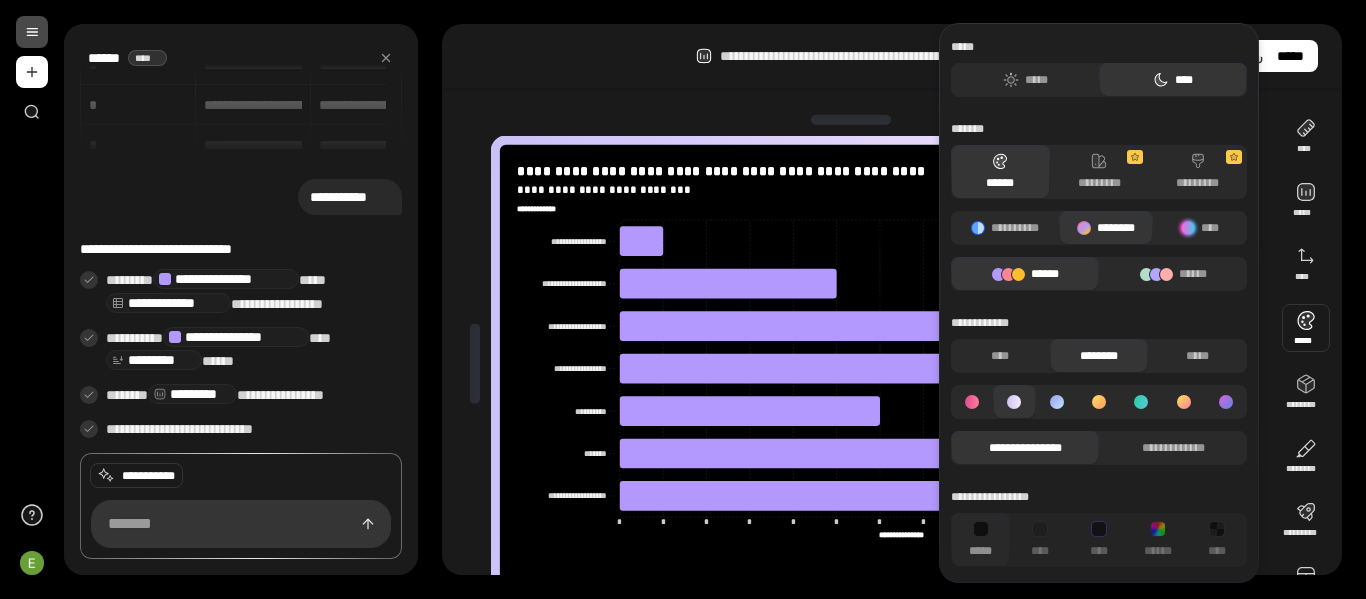 click on "******" at bounding box center [1025, 274] 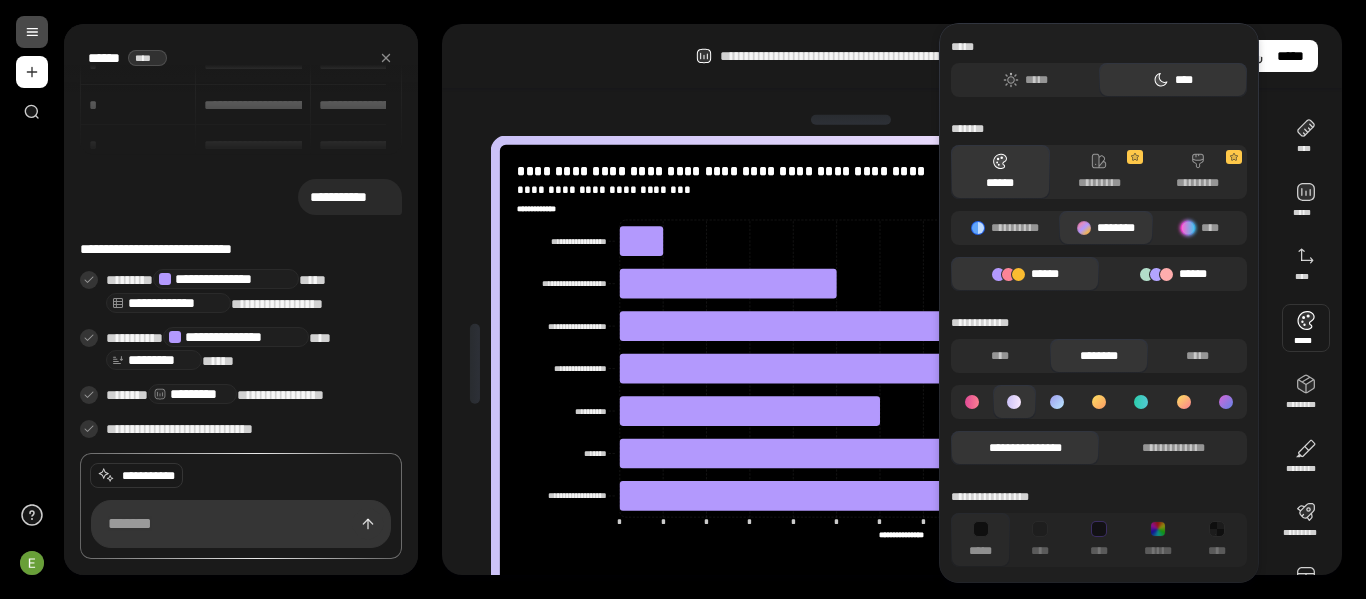 click on "******" at bounding box center (1173, 274) 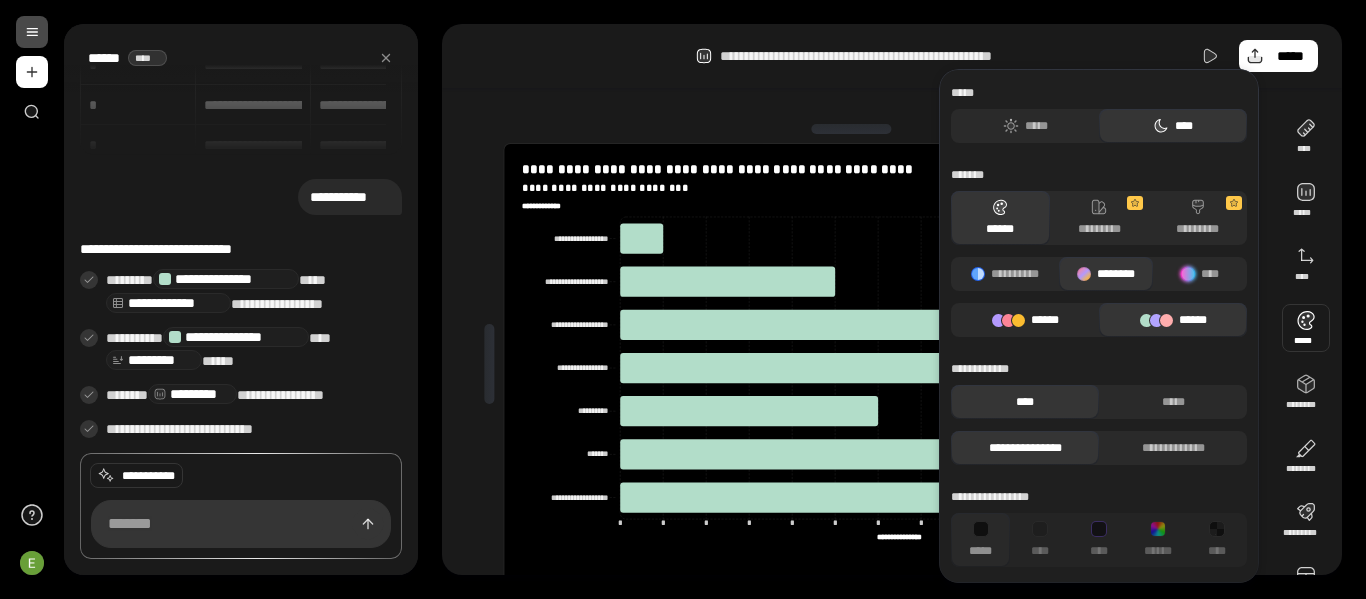click on "******" at bounding box center [1025, 320] 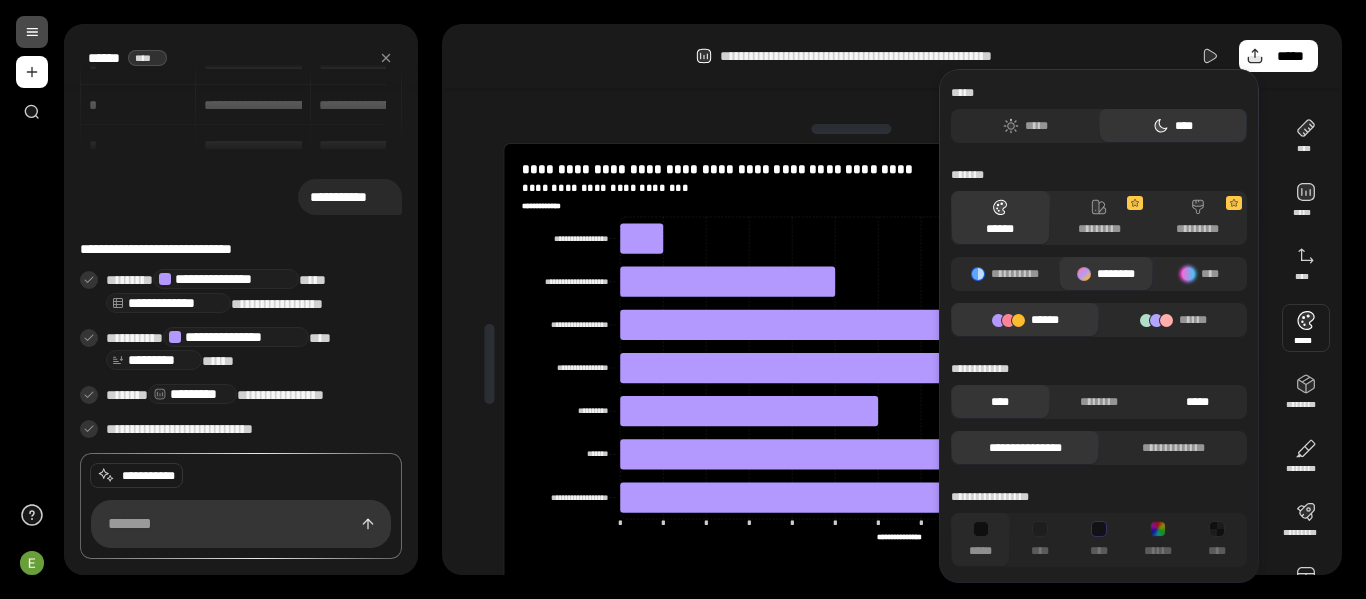click on "*****" at bounding box center (1197, 402) 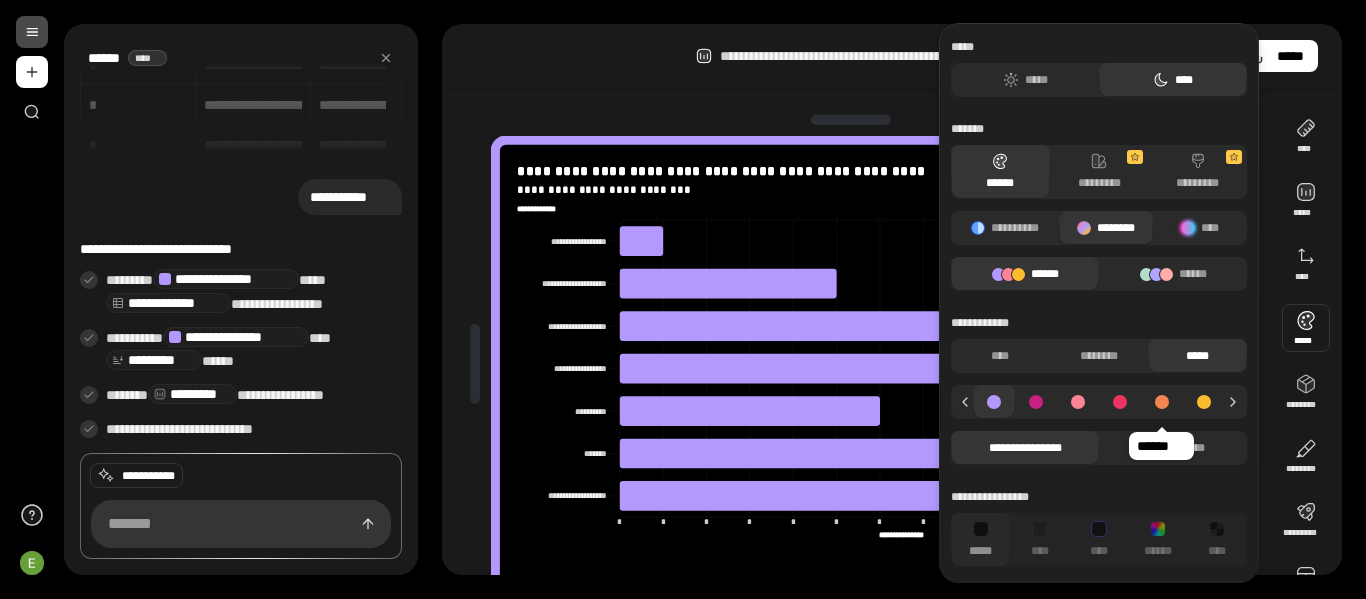 click at bounding box center [1162, 402] 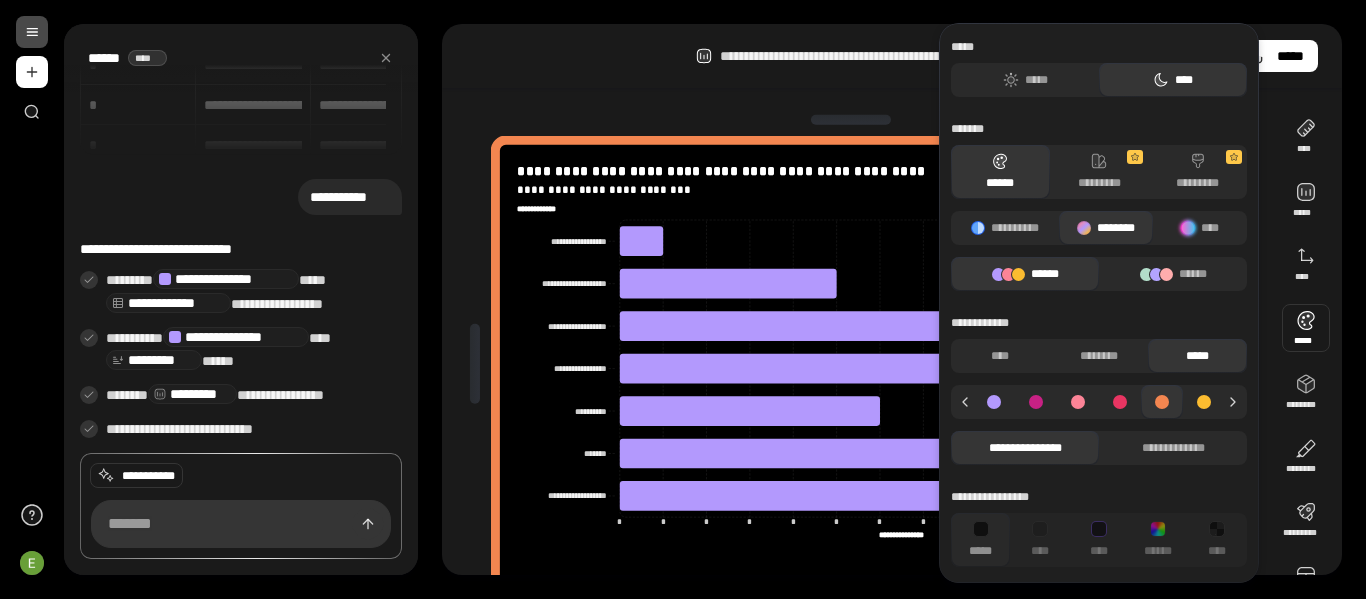 click at bounding box center (1162, 402) 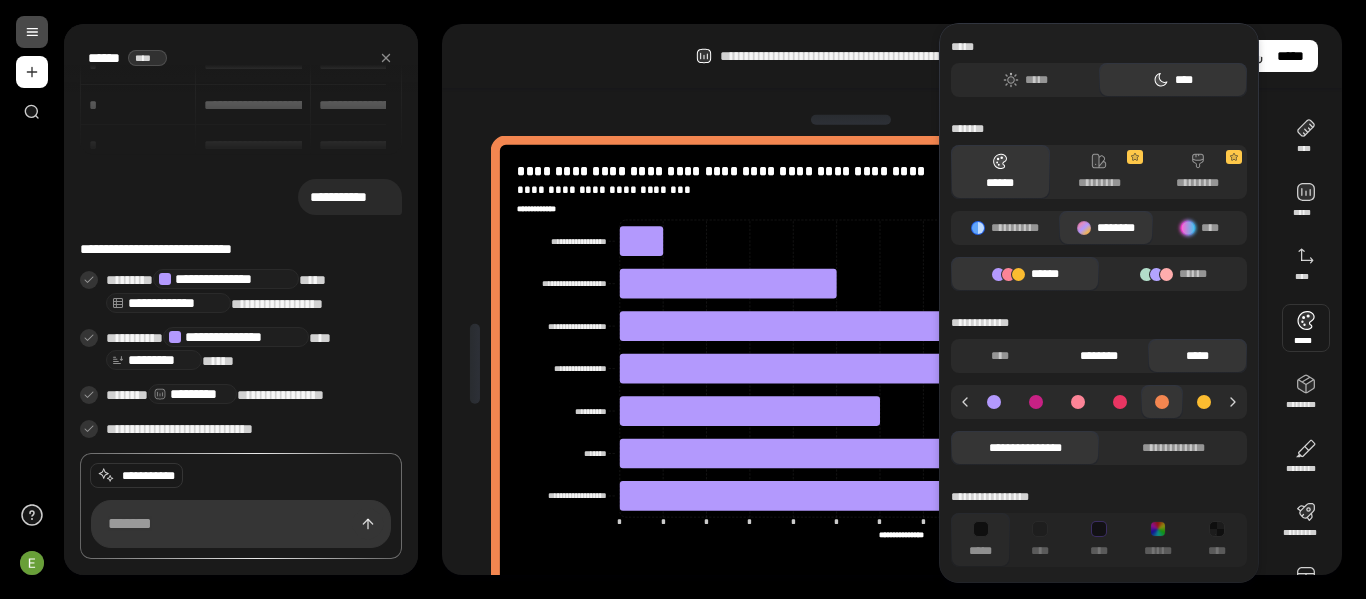 click on "********" at bounding box center (1099, 356) 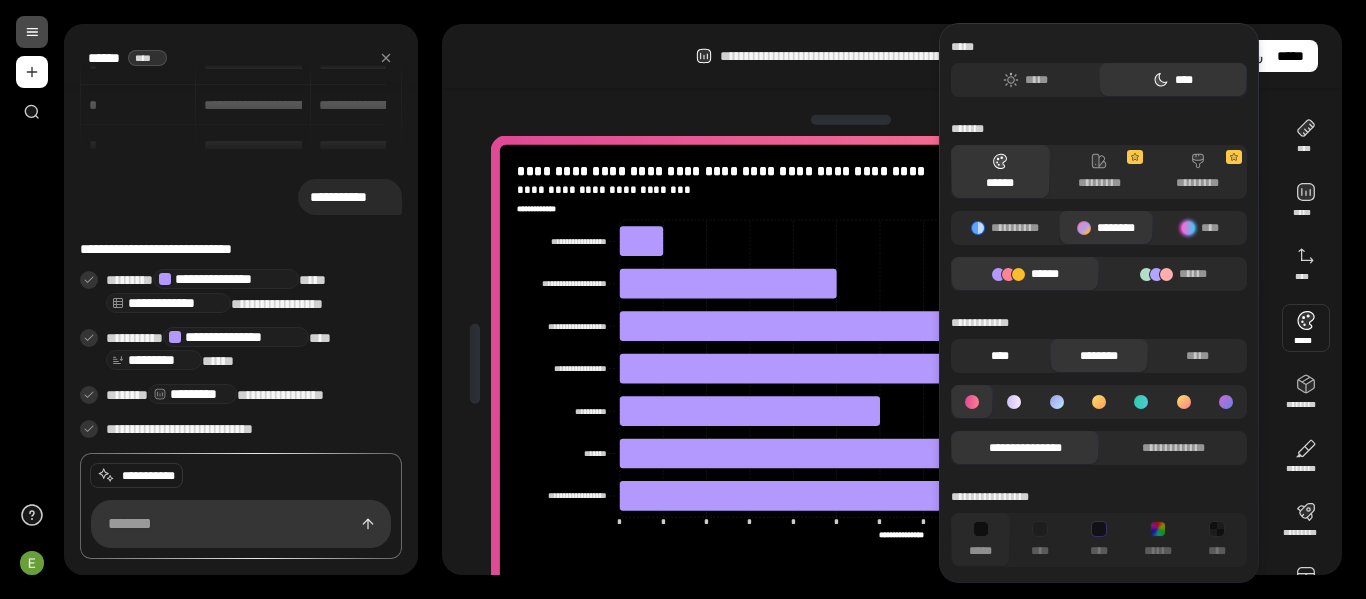 click on "****" at bounding box center [1000, 356] 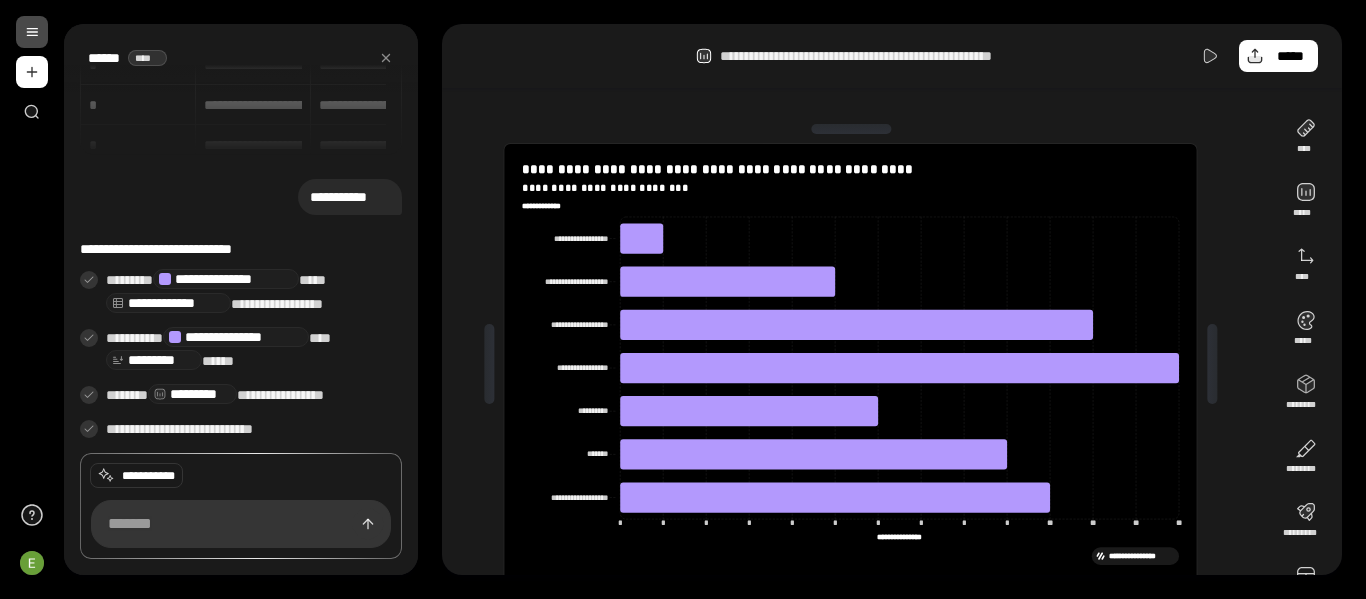 click on "**********" at bounding box center [892, 299] 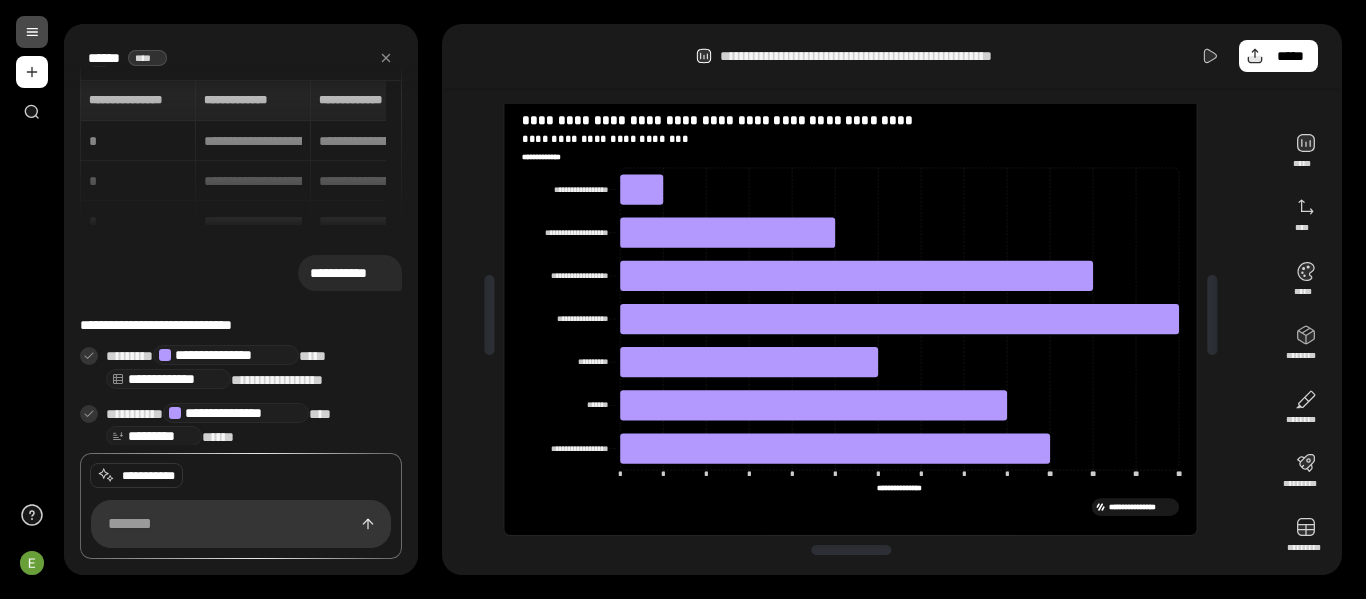 scroll, scrollTop: 81, scrollLeft: 0, axis: vertical 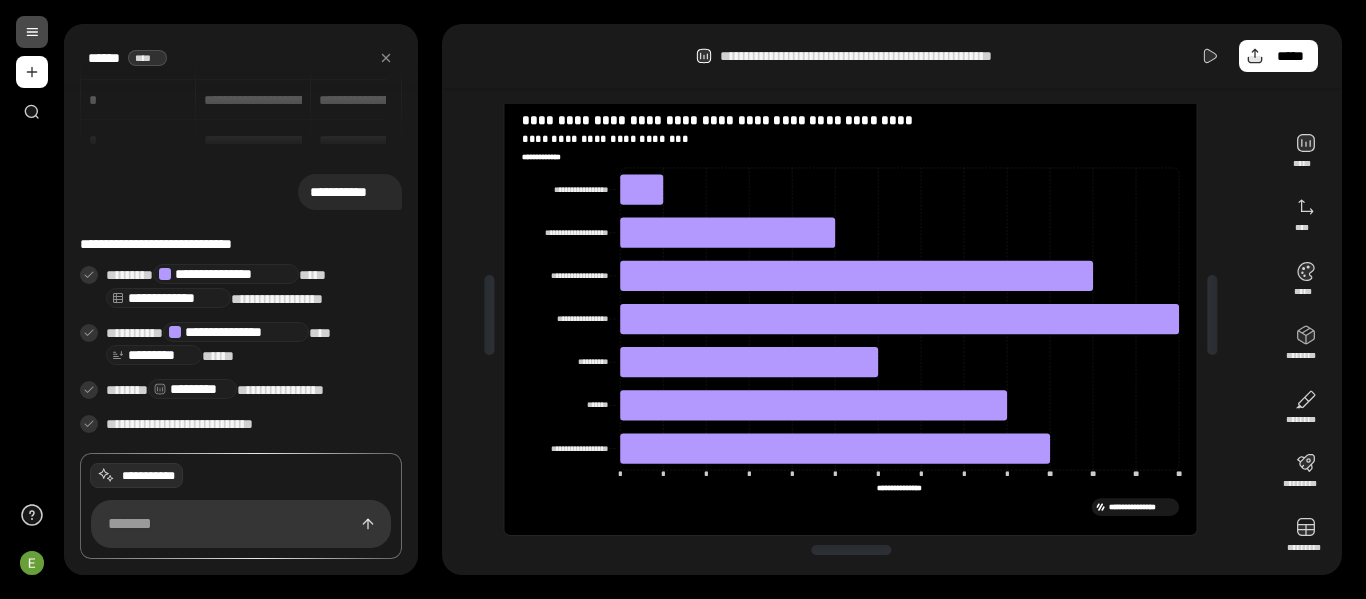 click on "**********" at bounding box center [148, 476] 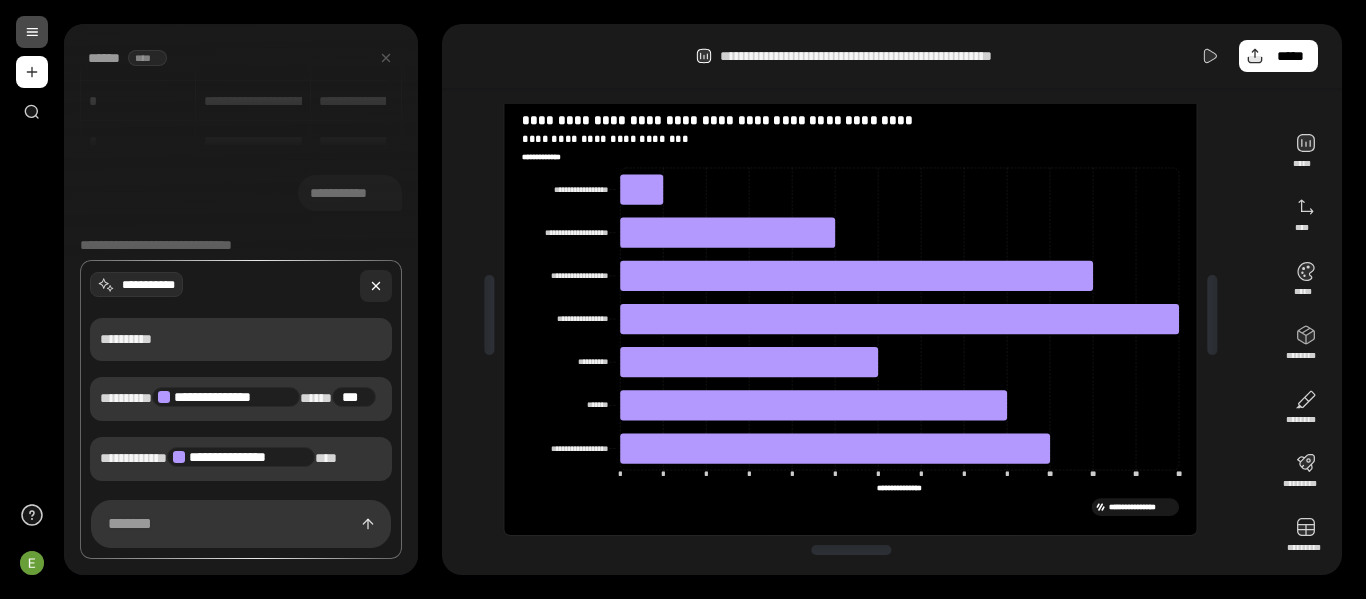 click at bounding box center [376, 286] 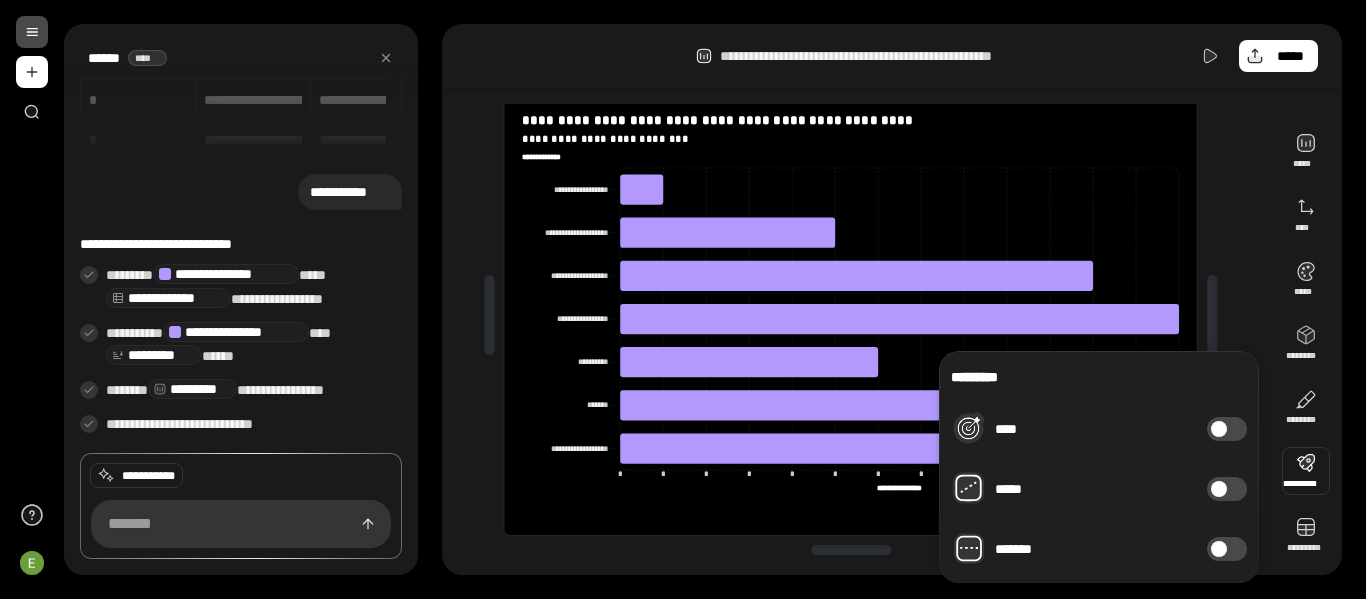 click on "****" at bounding box center [1227, 429] 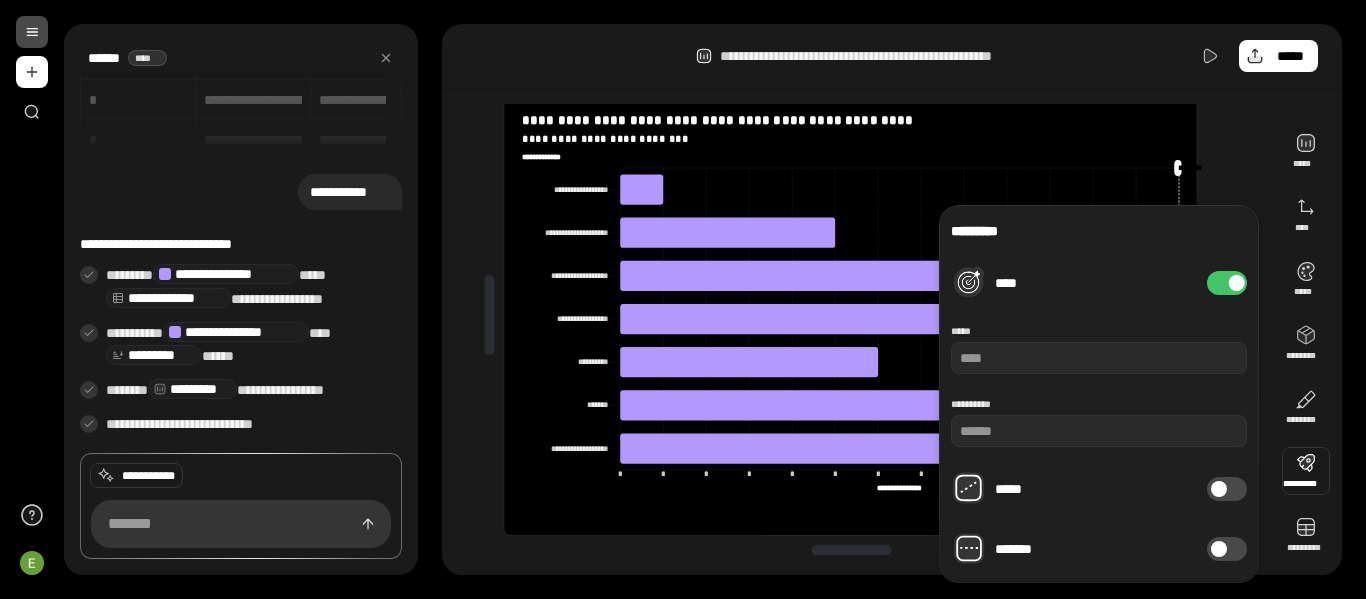 type on "**" 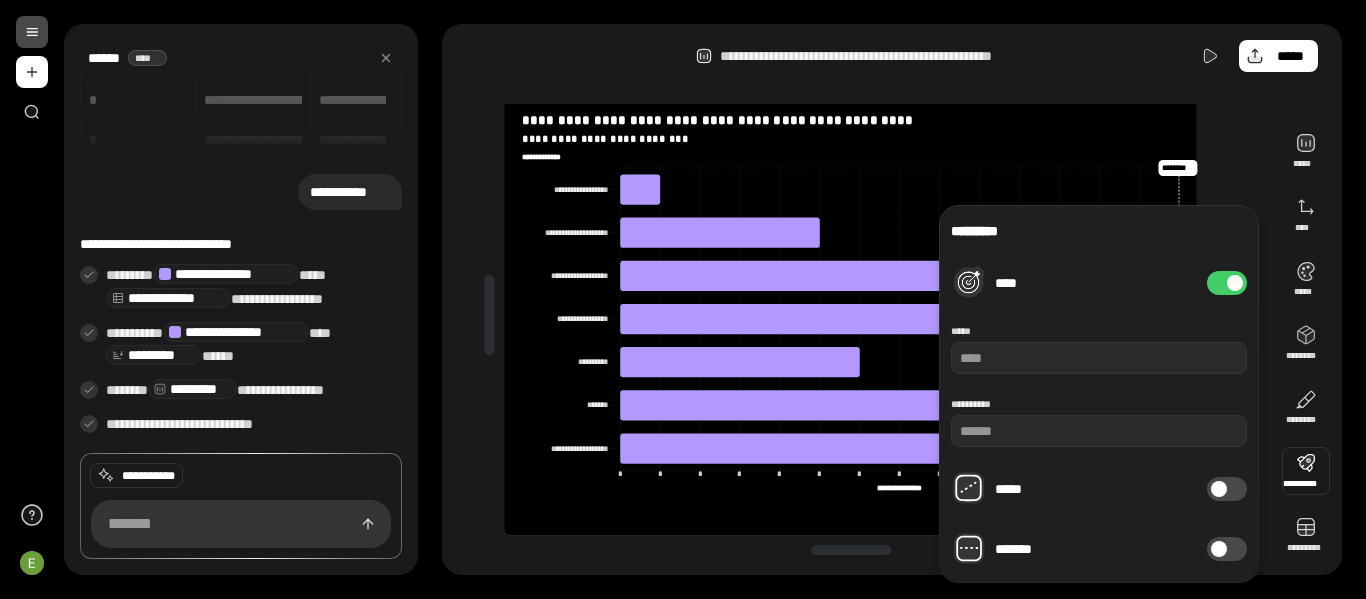 click on "****" at bounding box center [1227, 283] 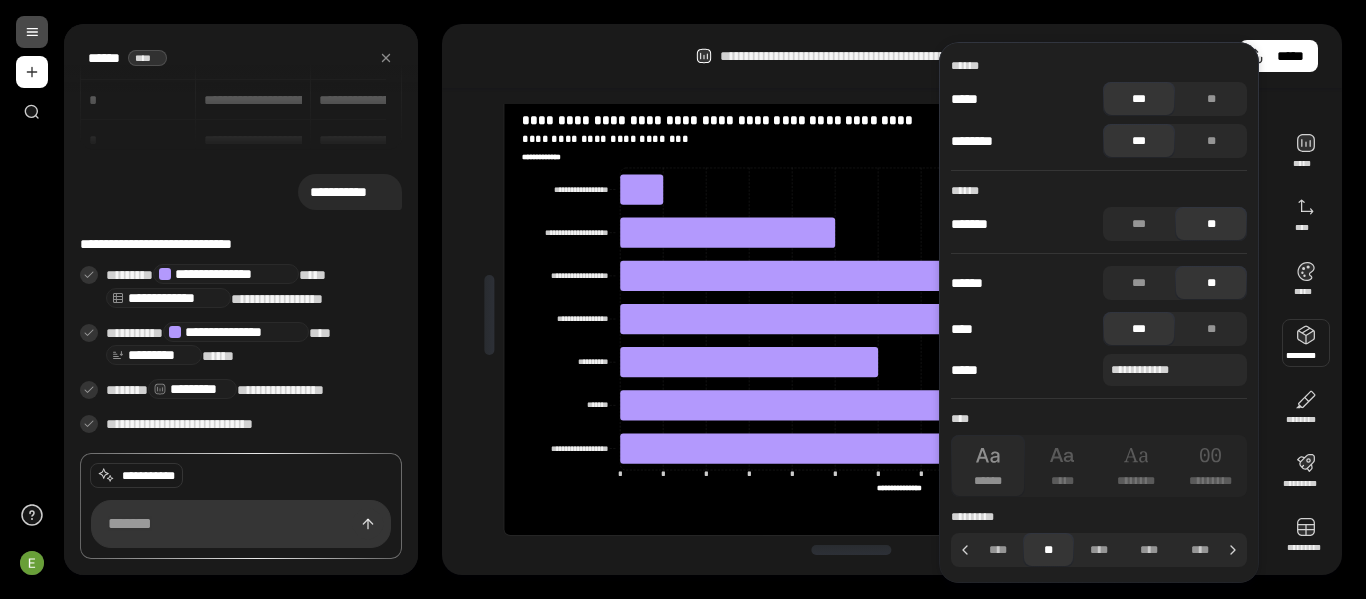 click at bounding box center [1306, 343] 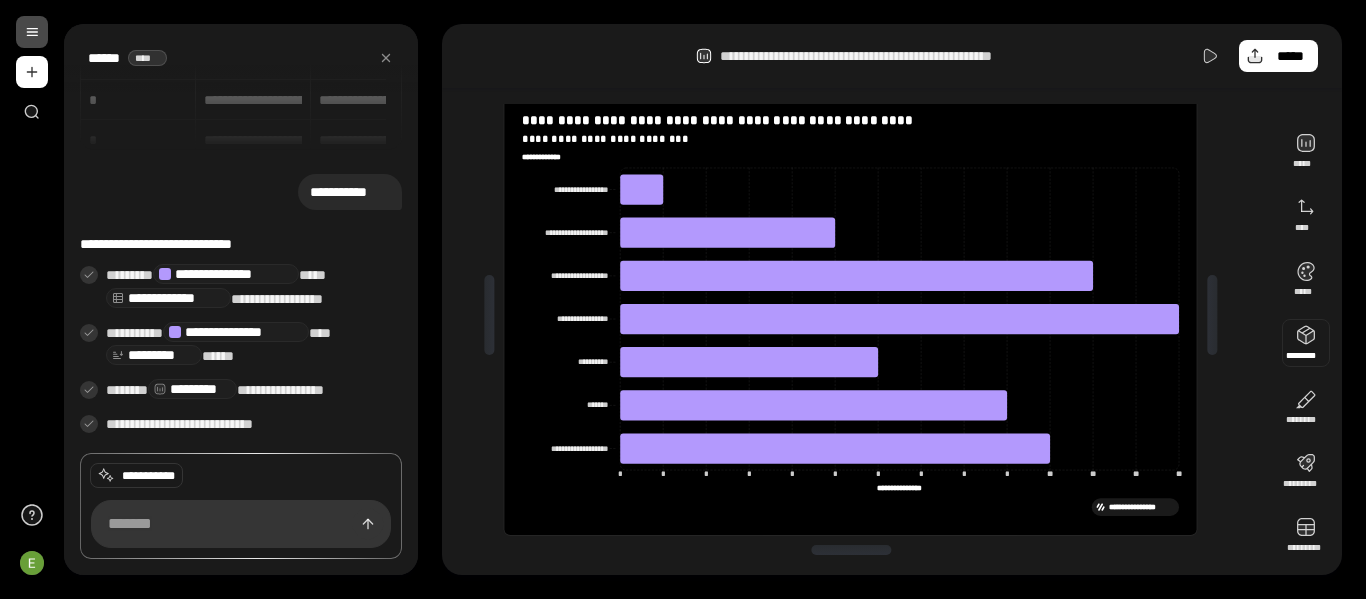 click at bounding box center (1306, 343) 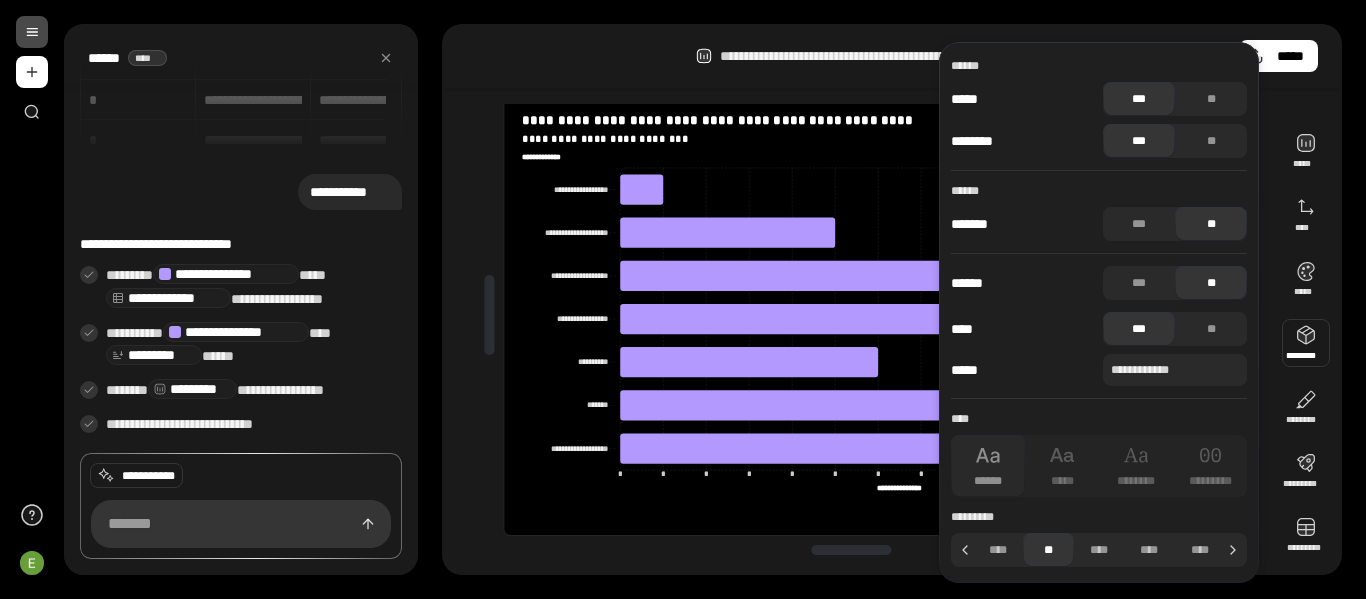 click at bounding box center [1306, 343] 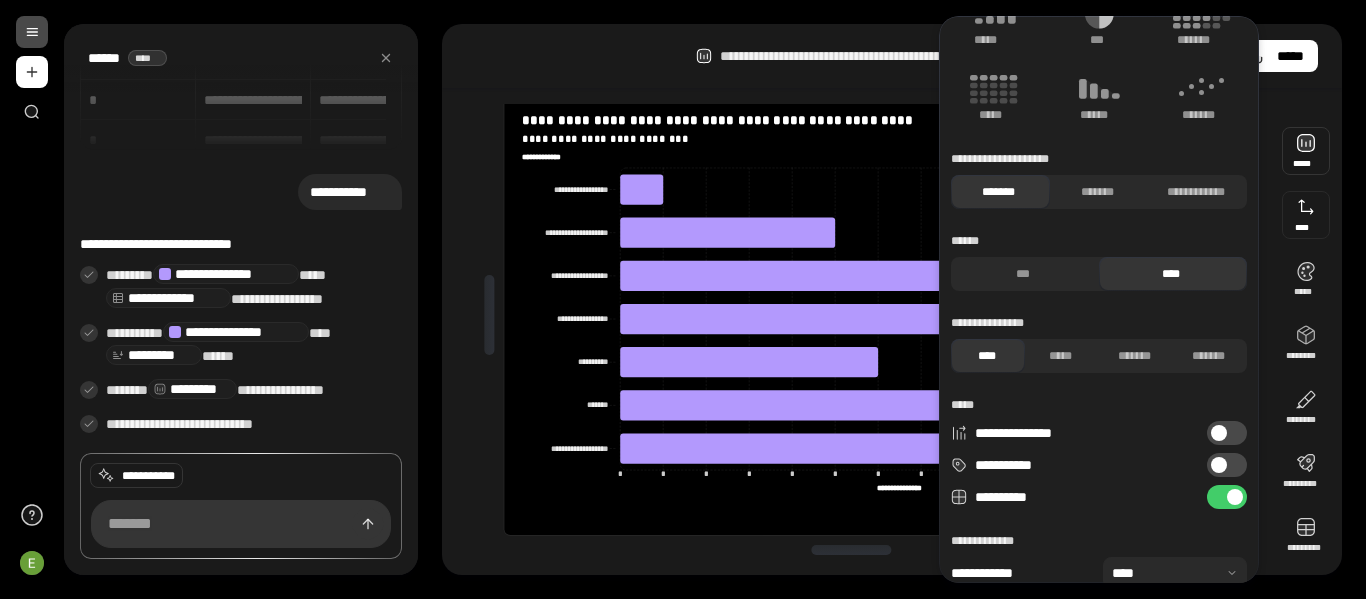 scroll, scrollTop: 113, scrollLeft: 0, axis: vertical 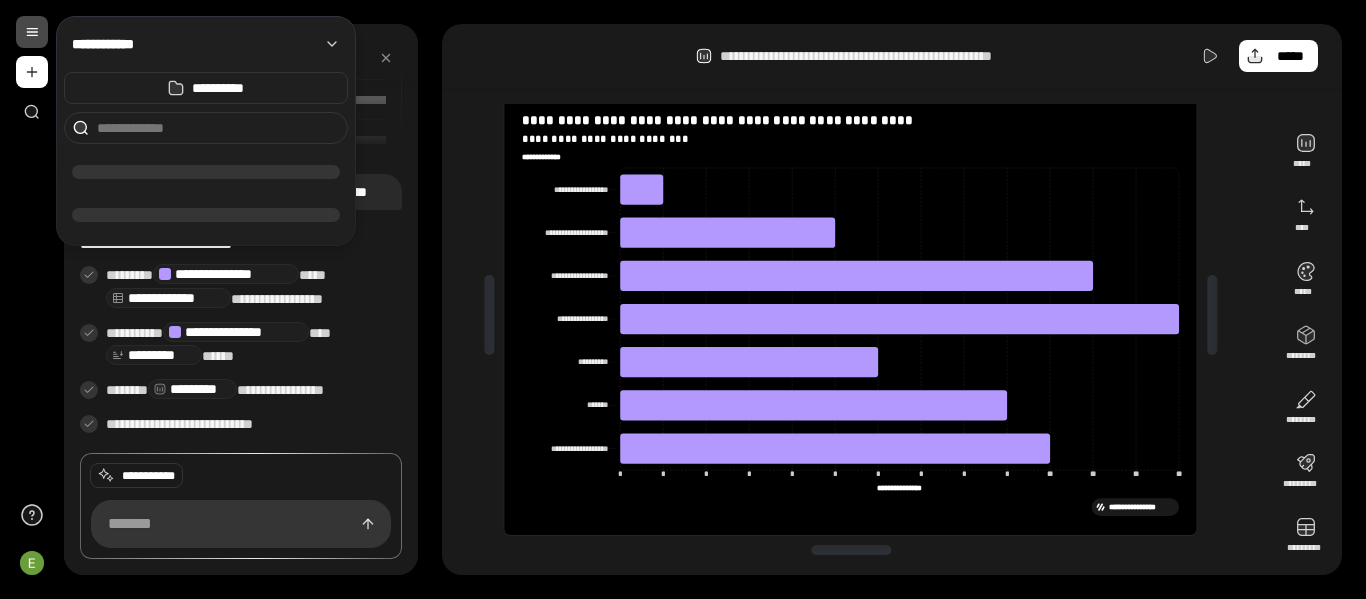 click at bounding box center (32, 32) 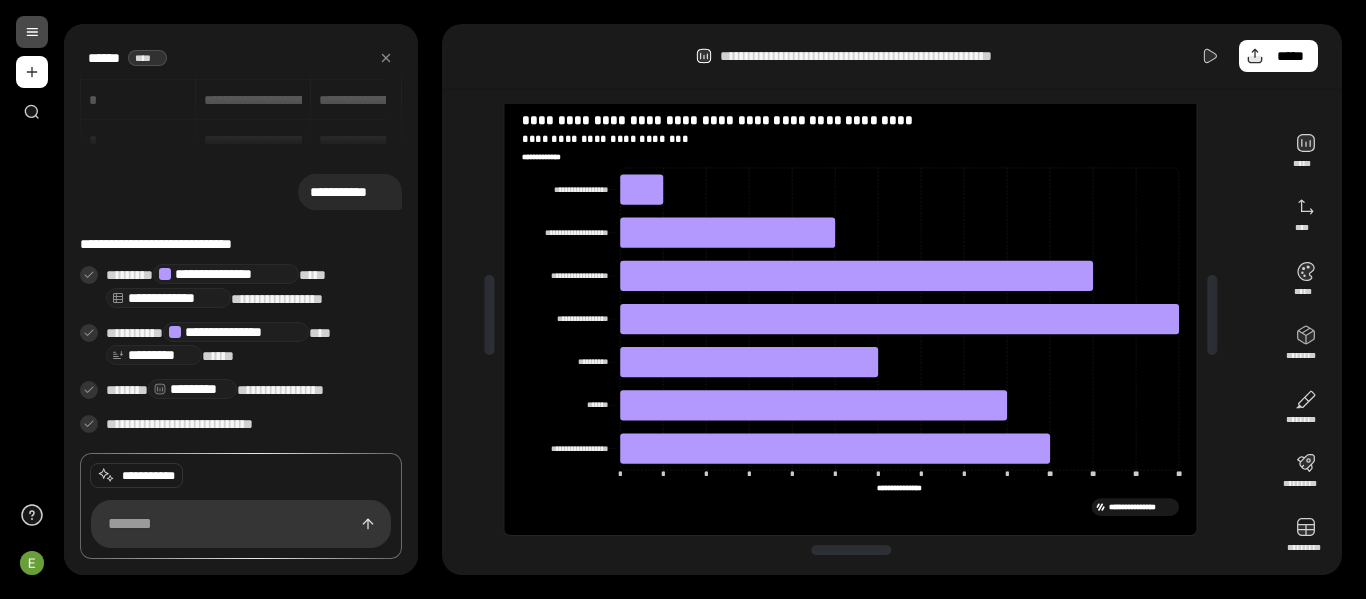 click on "**" at bounding box center (32, 299) 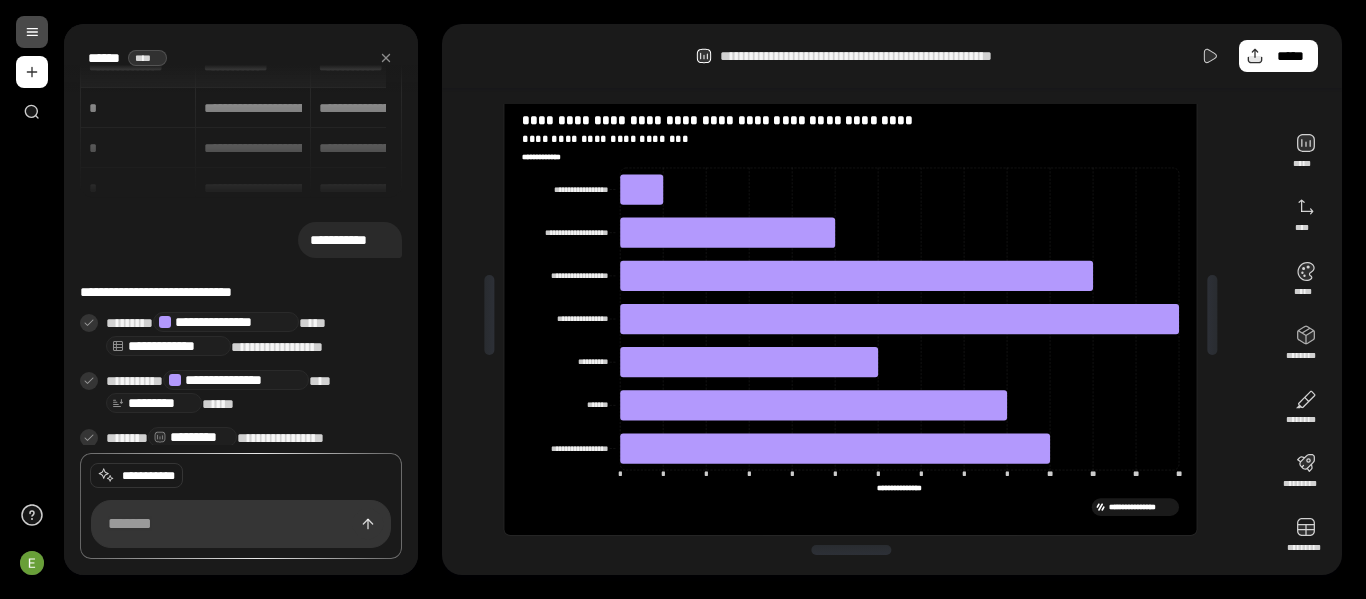 scroll, scrollTop: 0, scrollLeft: 0, axis: both 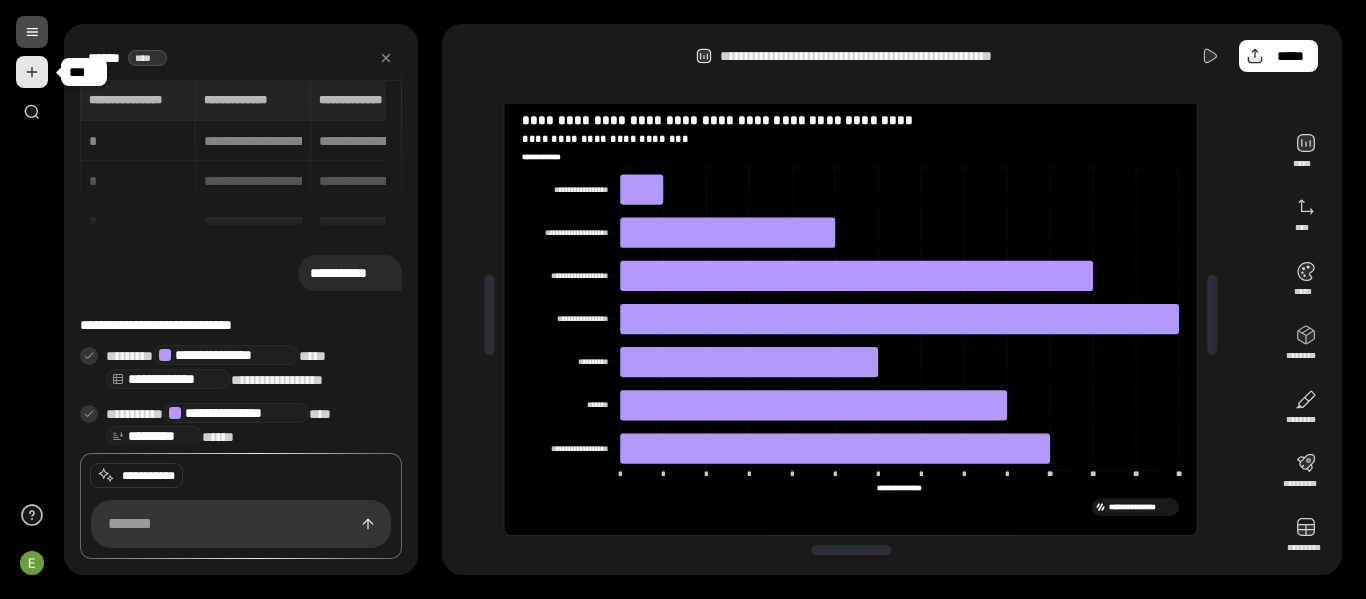 click at bounding box center (32, 72) 